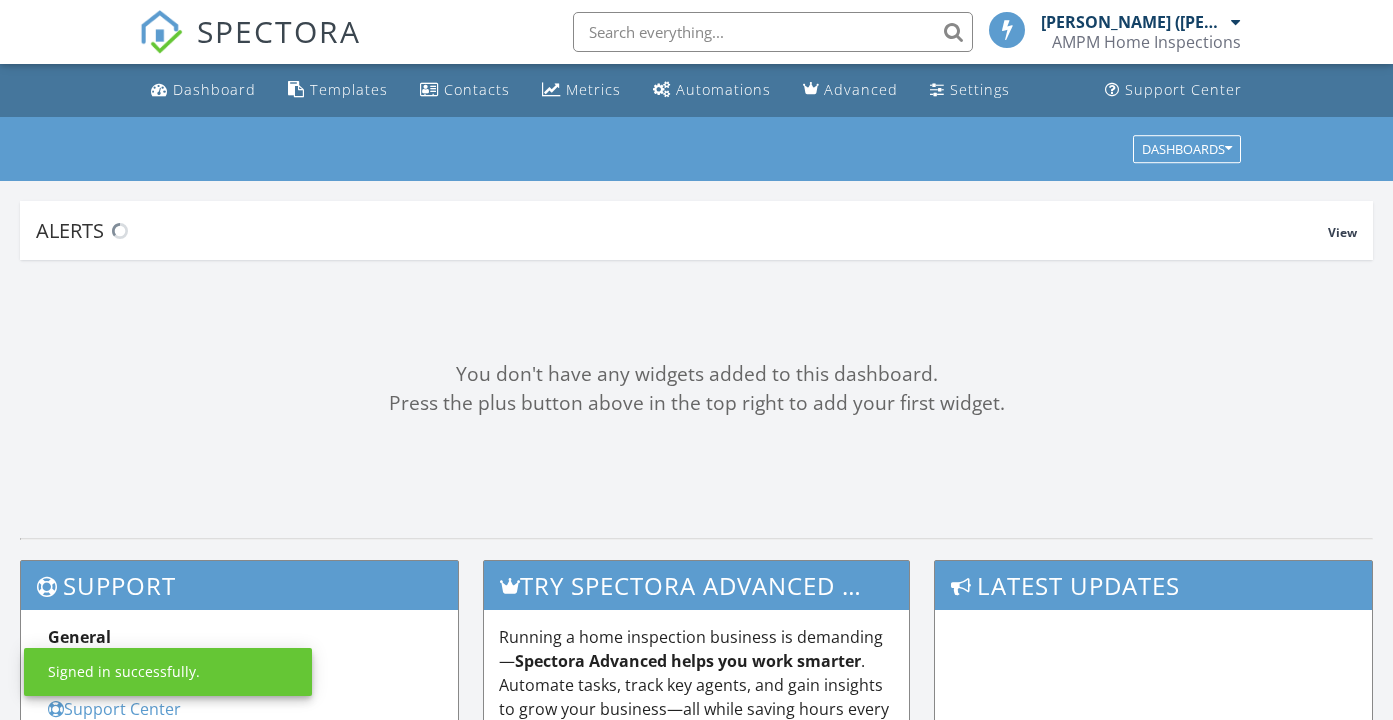 scroll, scrollTop: 0, scrollLeft: 0, axis: both 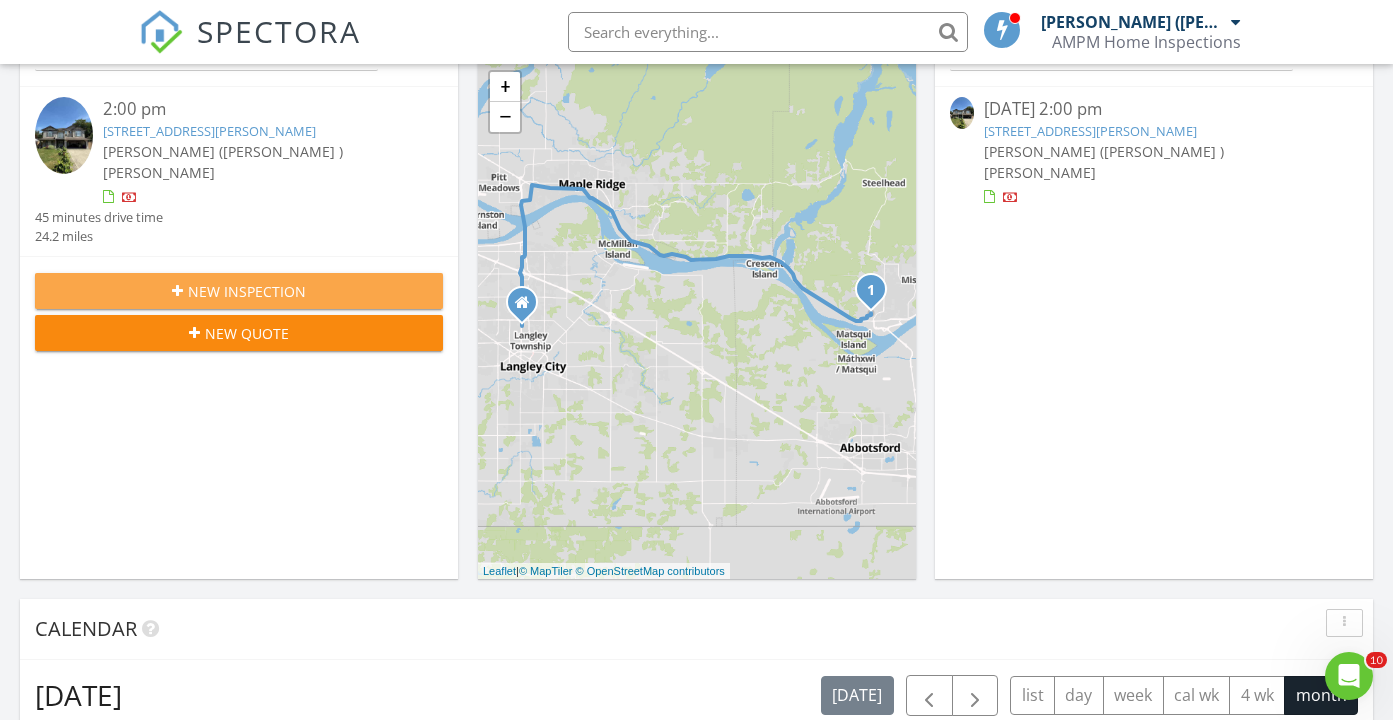 click on "New Inspection" at bounding box center [247, 291] 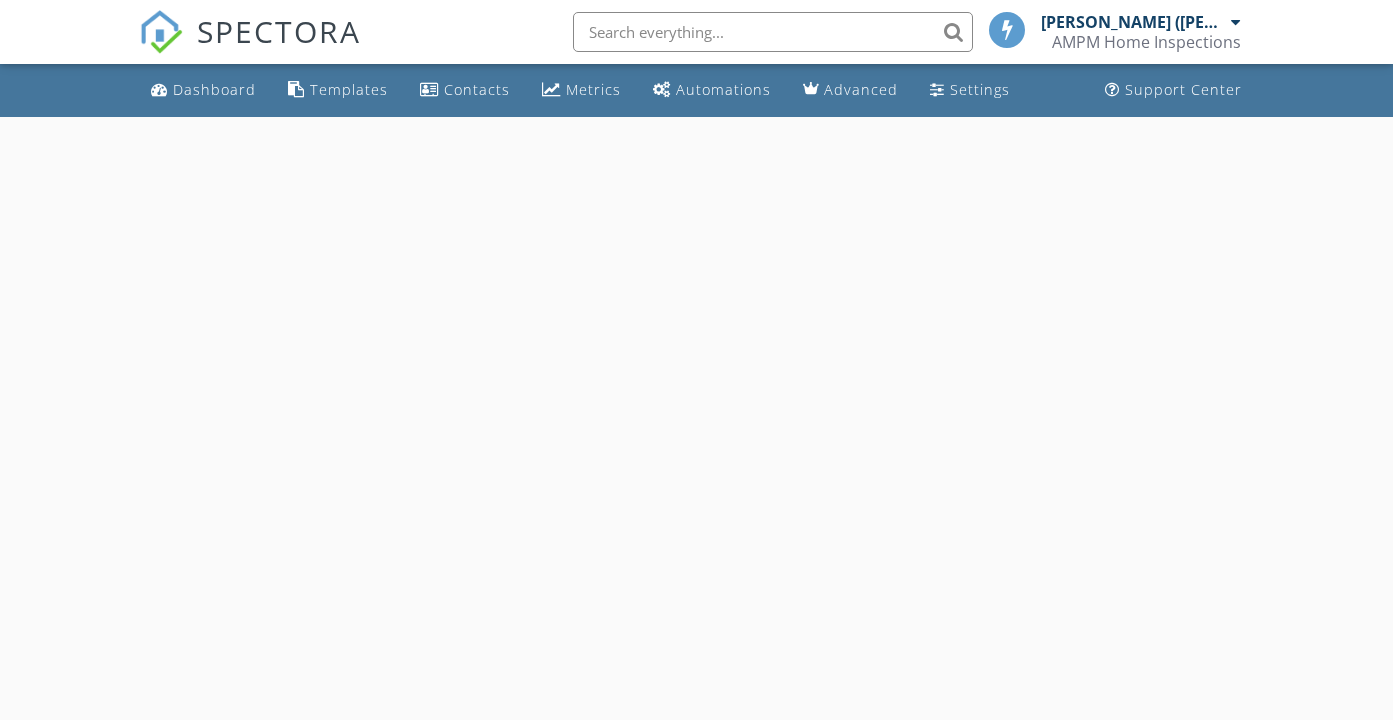 scroll, scrollTop: 0, scrollLeft: 0, axis: both 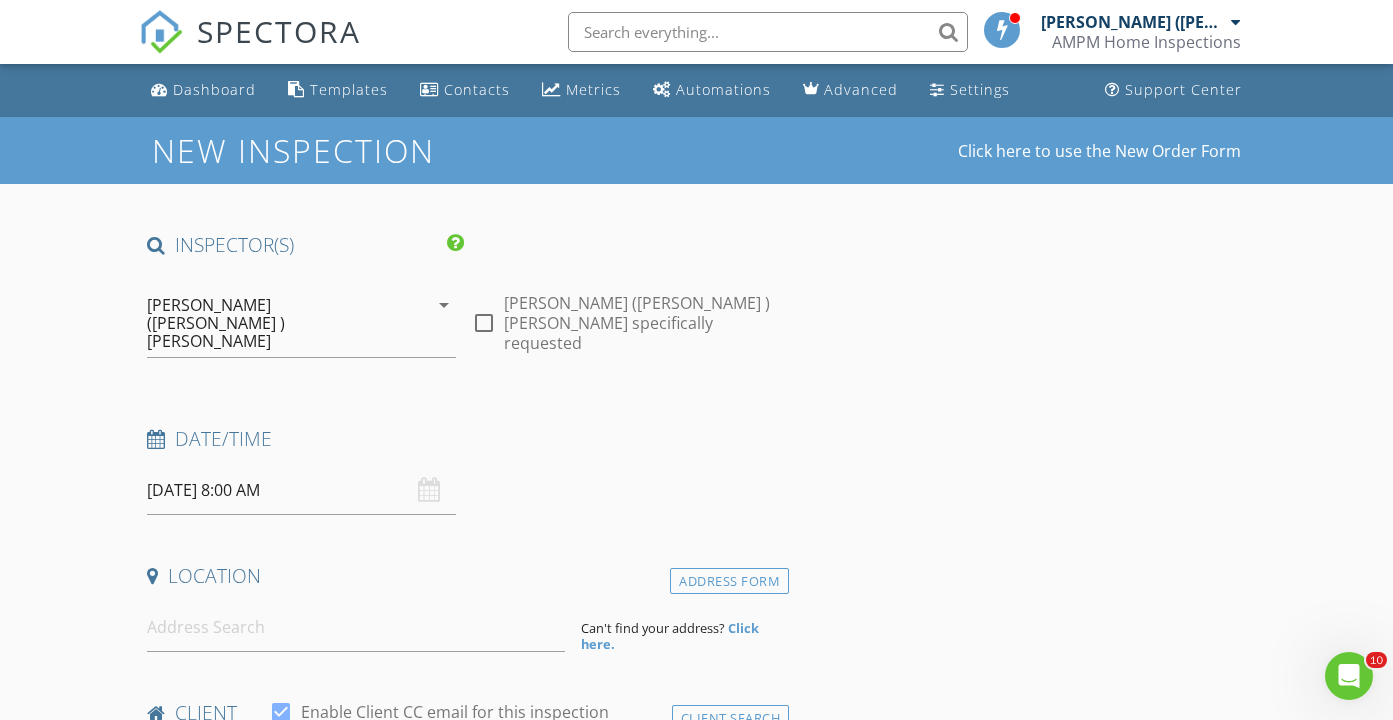 click on "[DATE] 8:00 AM" at bounding box center [301, 490] 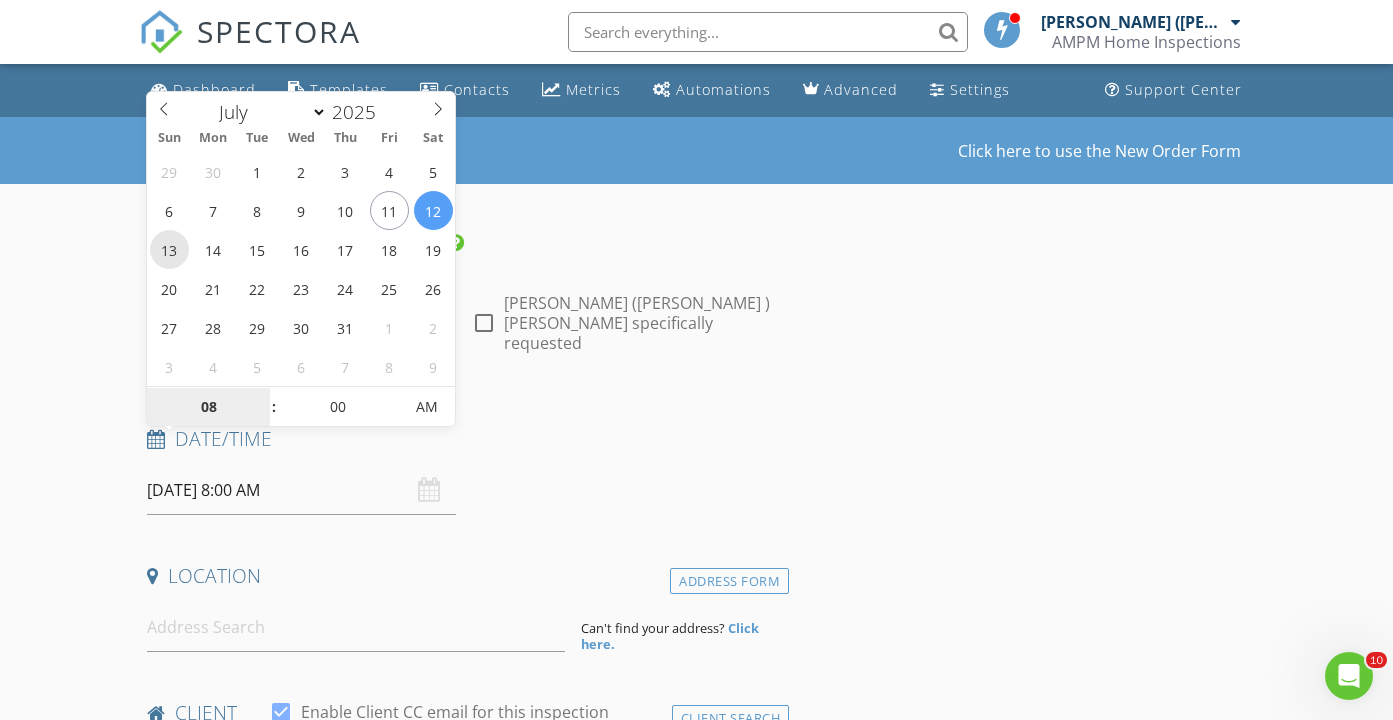 type on "[DATE] 8:00 AM" 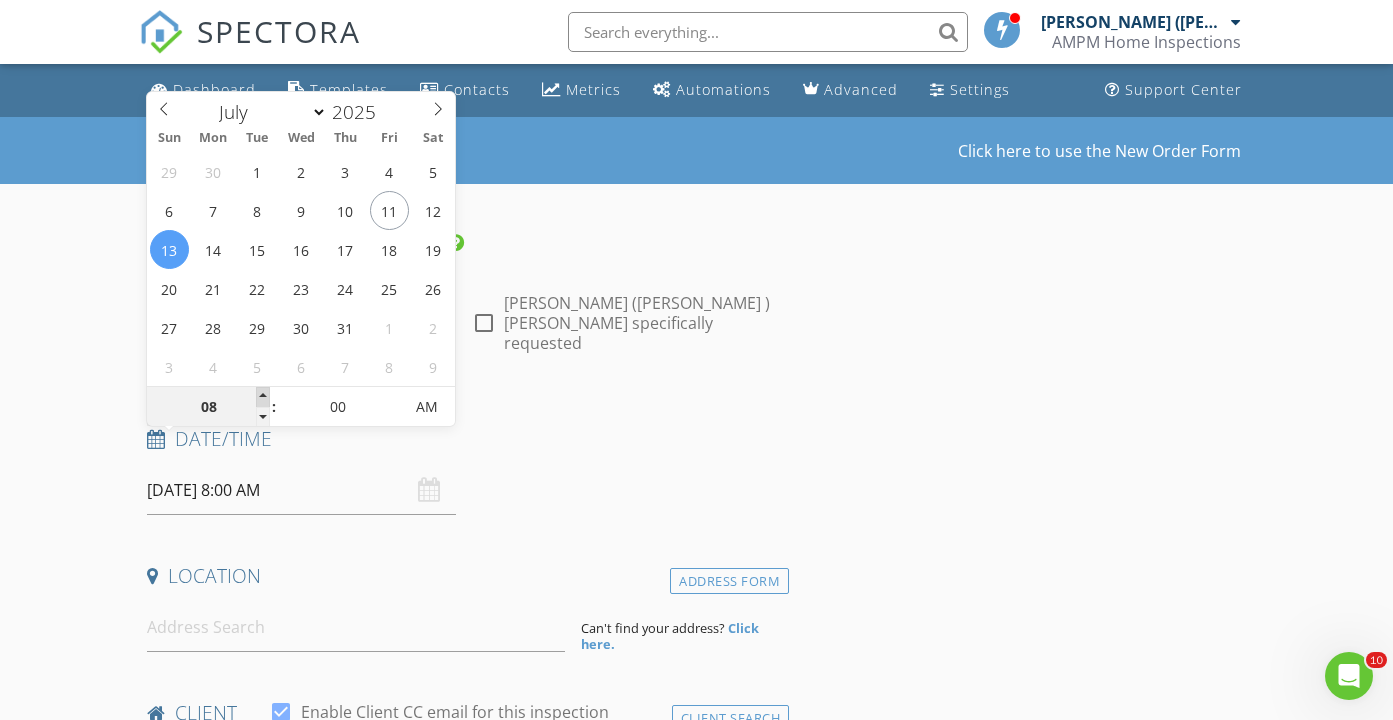 type on "09" 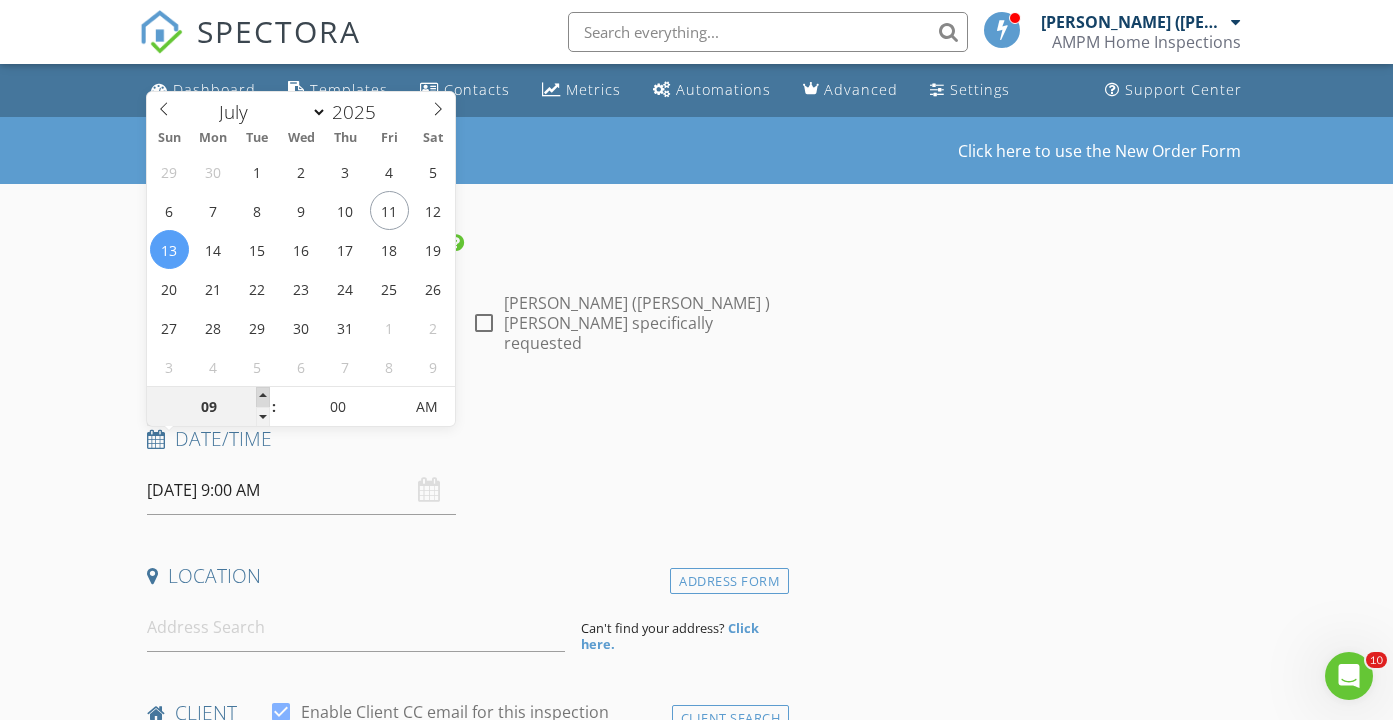 click at bounding box center [263, 397] 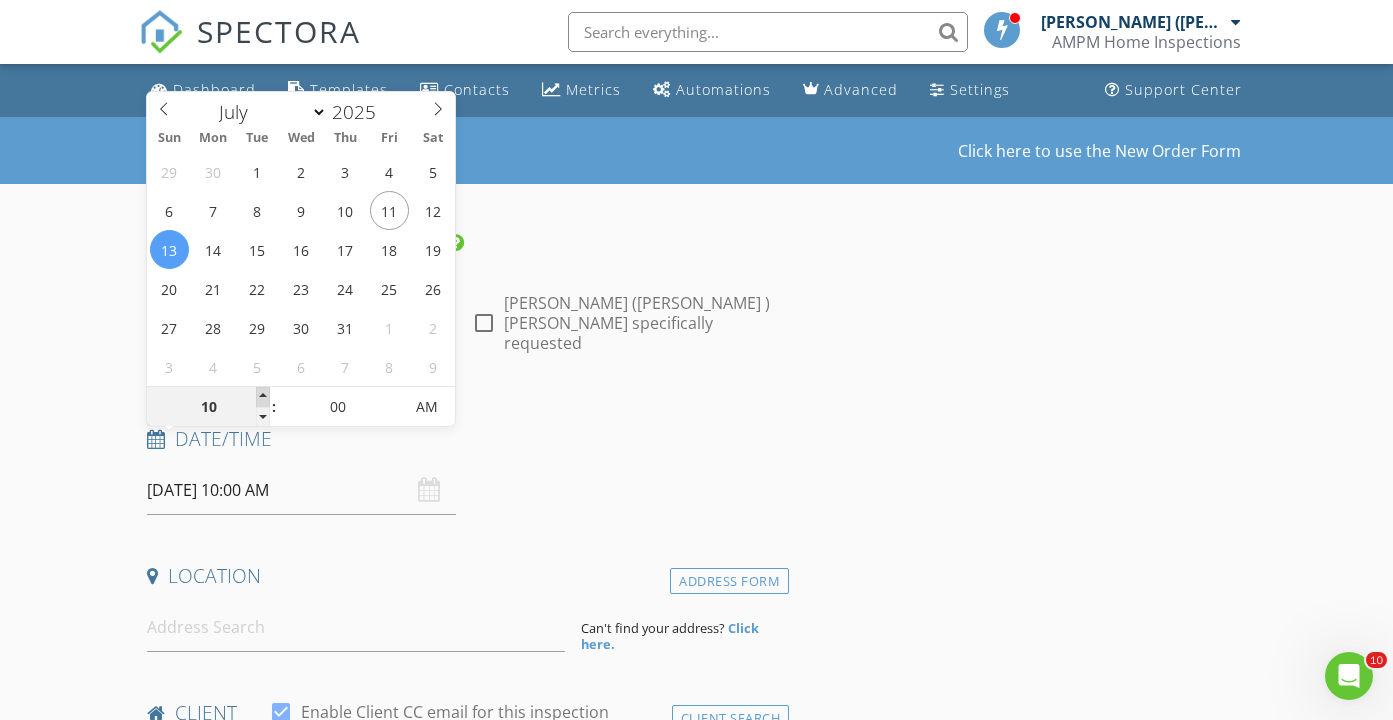 click at bounding box center (263, 397) 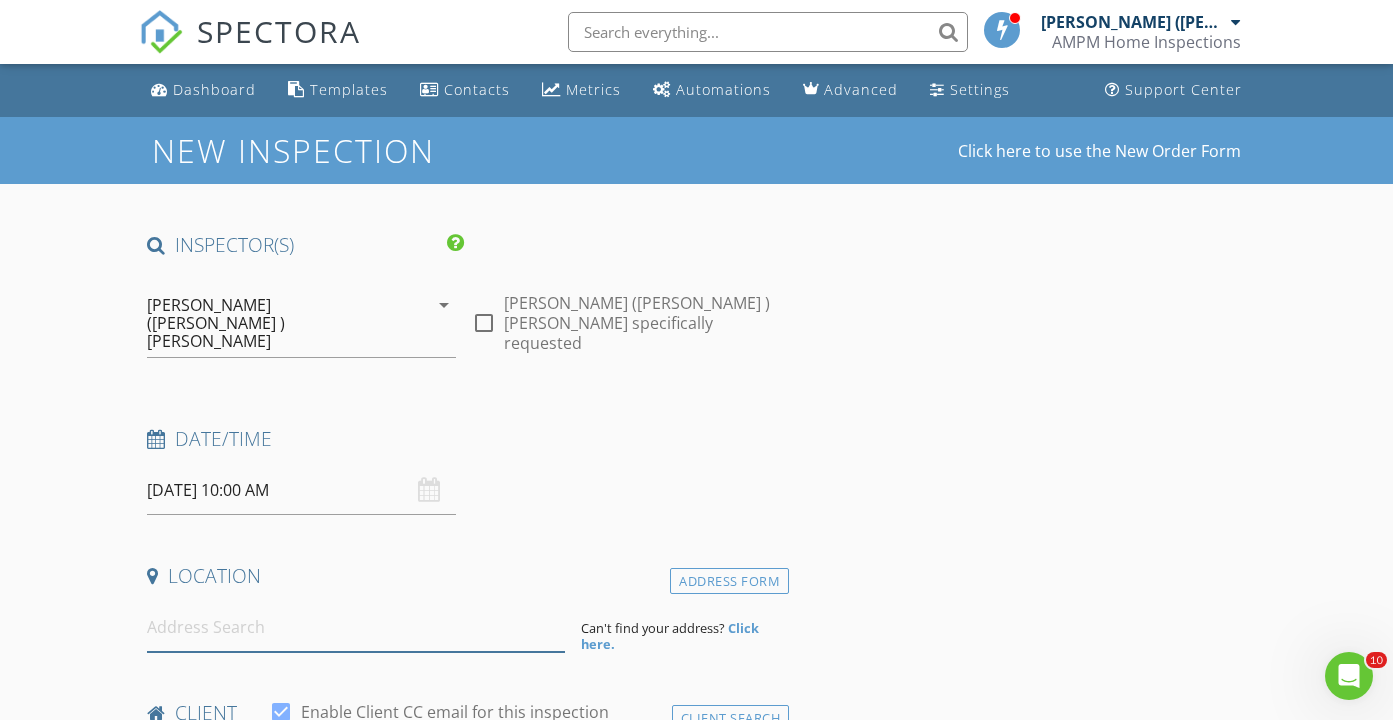 click at bounding box center (355, 627) 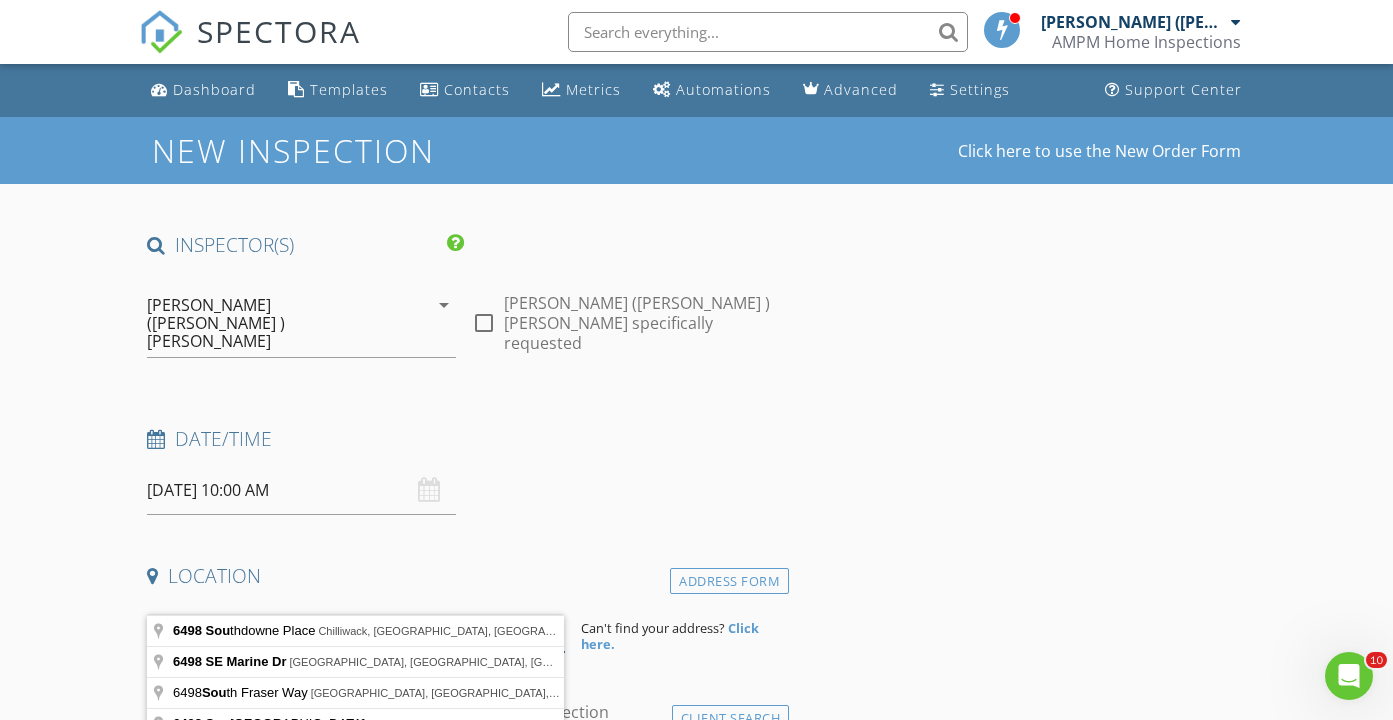type on "6498 south" 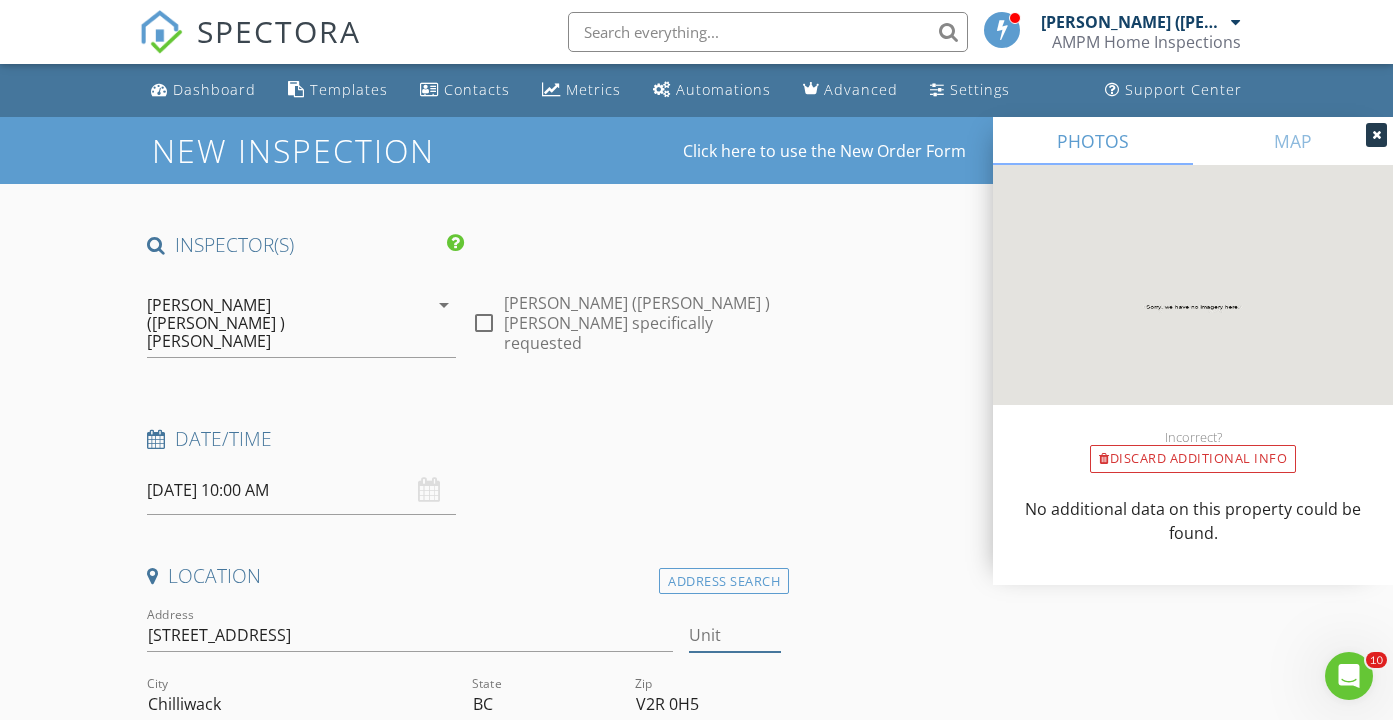 click on "Unit" at bounding box center [735, 635] 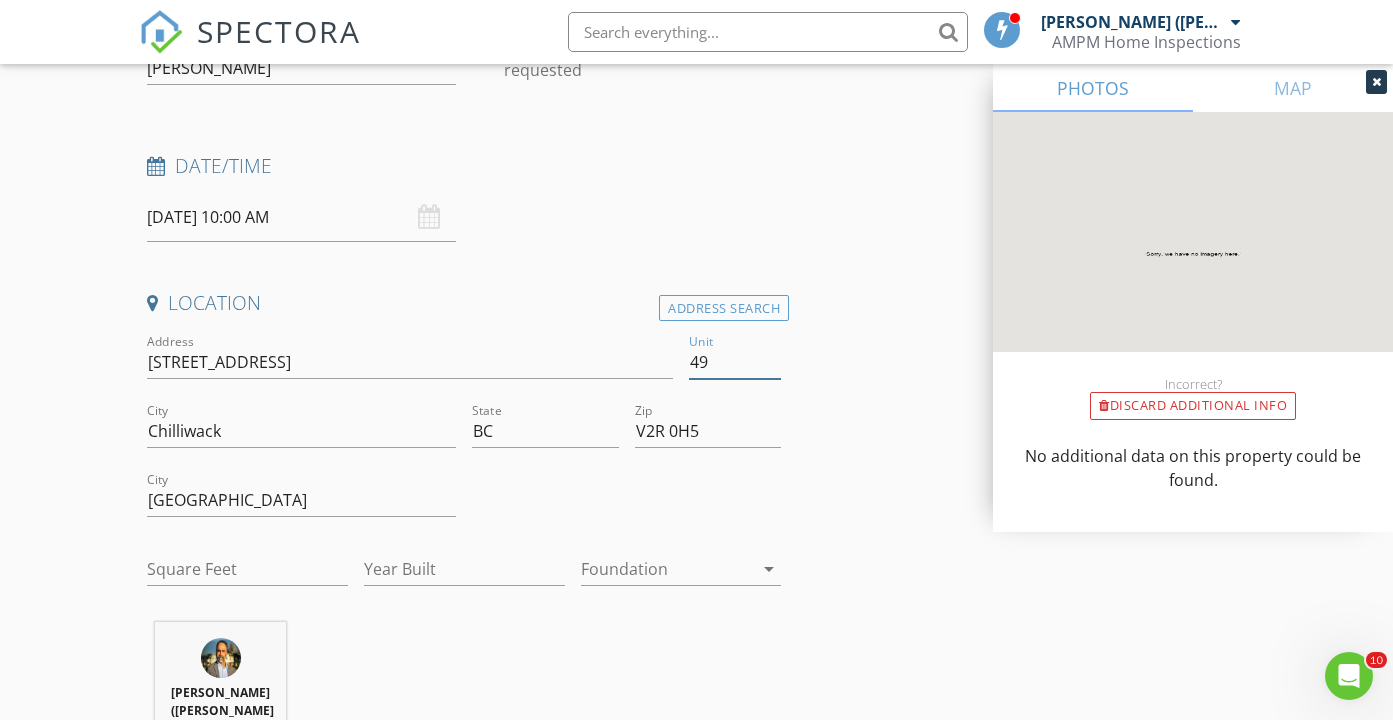 scroll, scrollTop: 305, scrollLeft: 0, axis: vertical 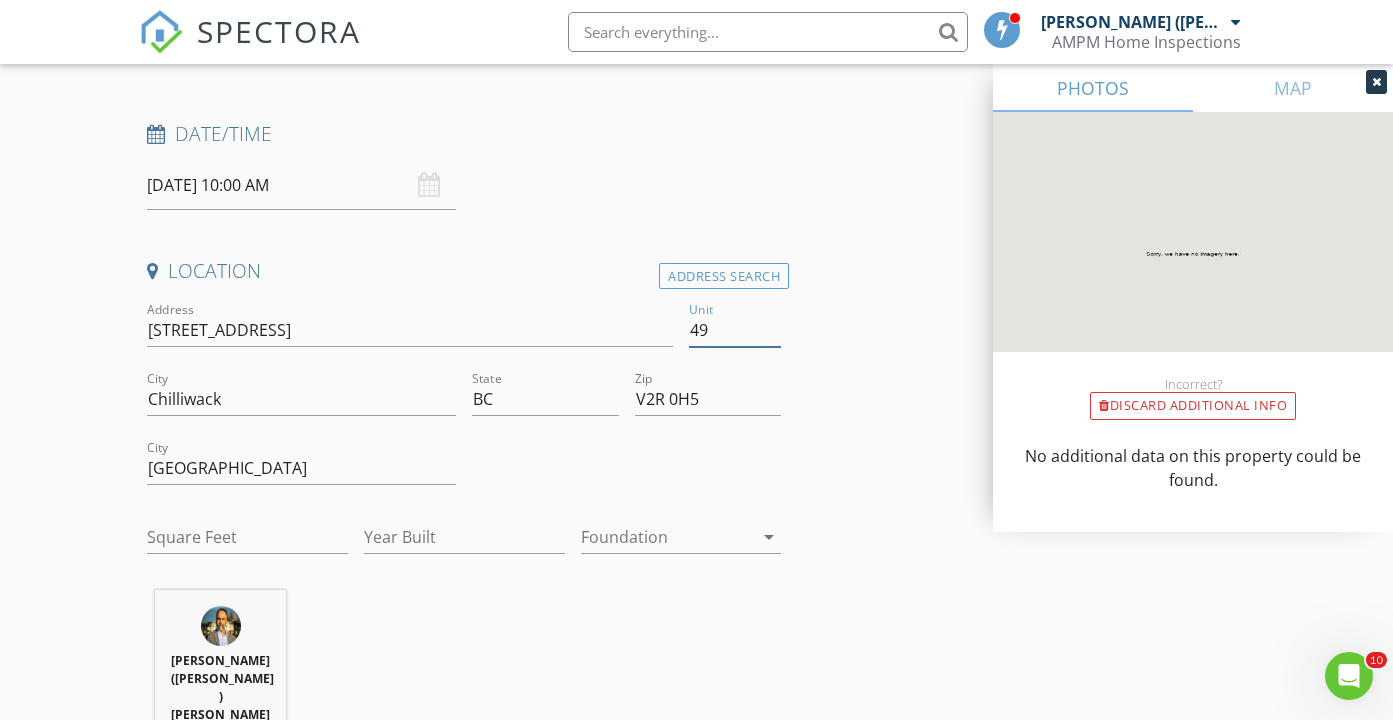 type on "49" 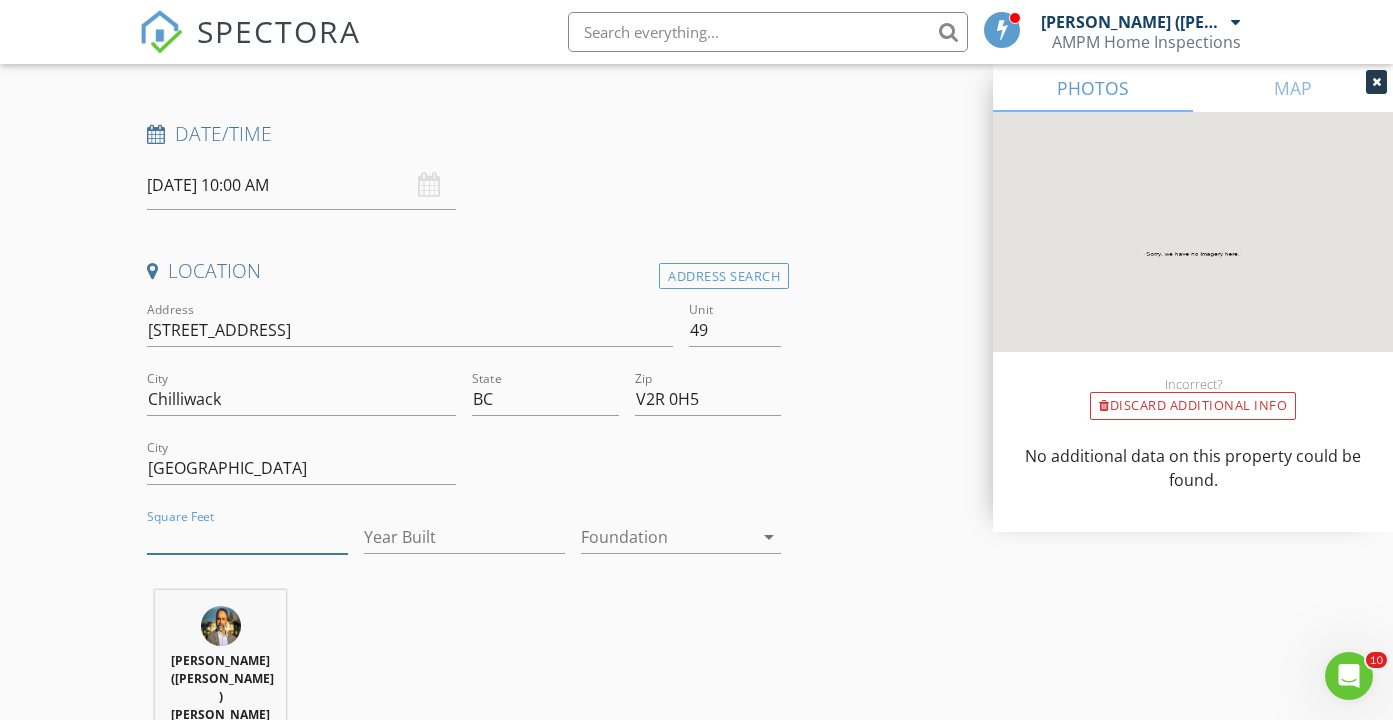 click on "Square Feet" at bounding box center [247, 537] 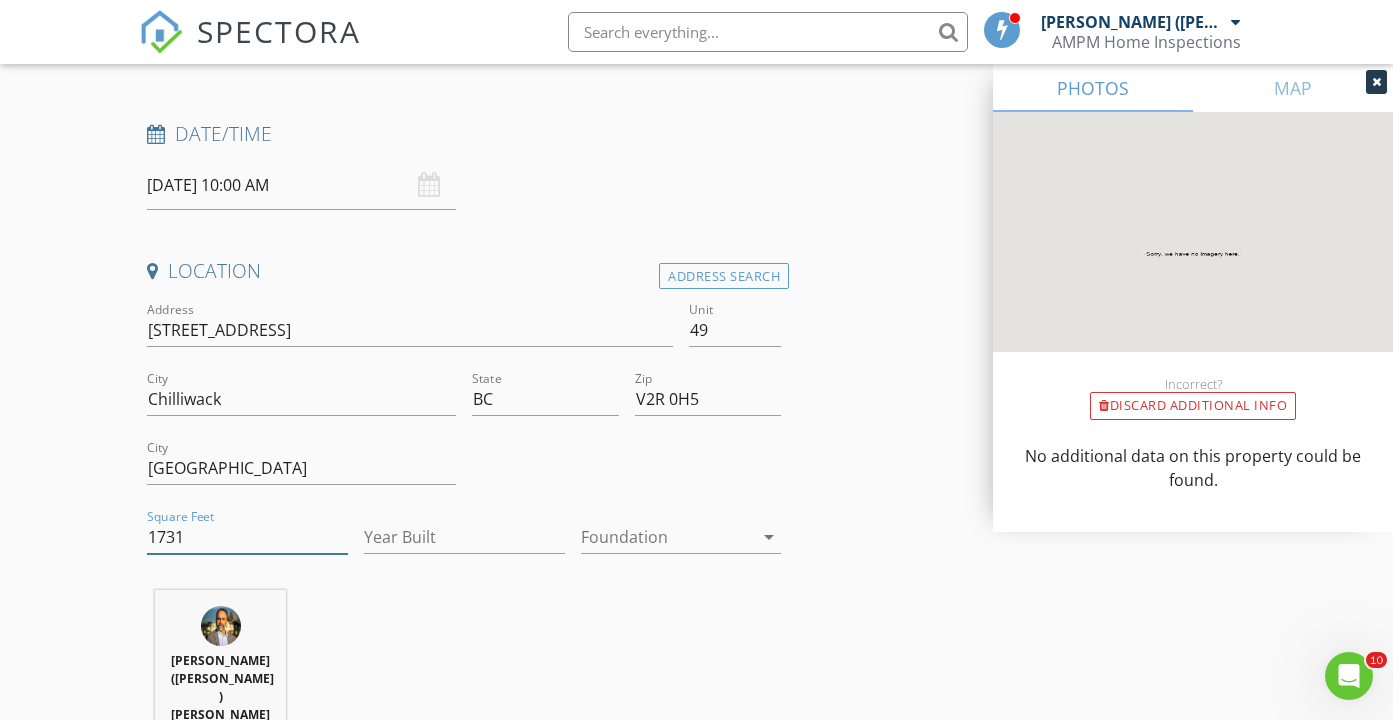 type on "1731" 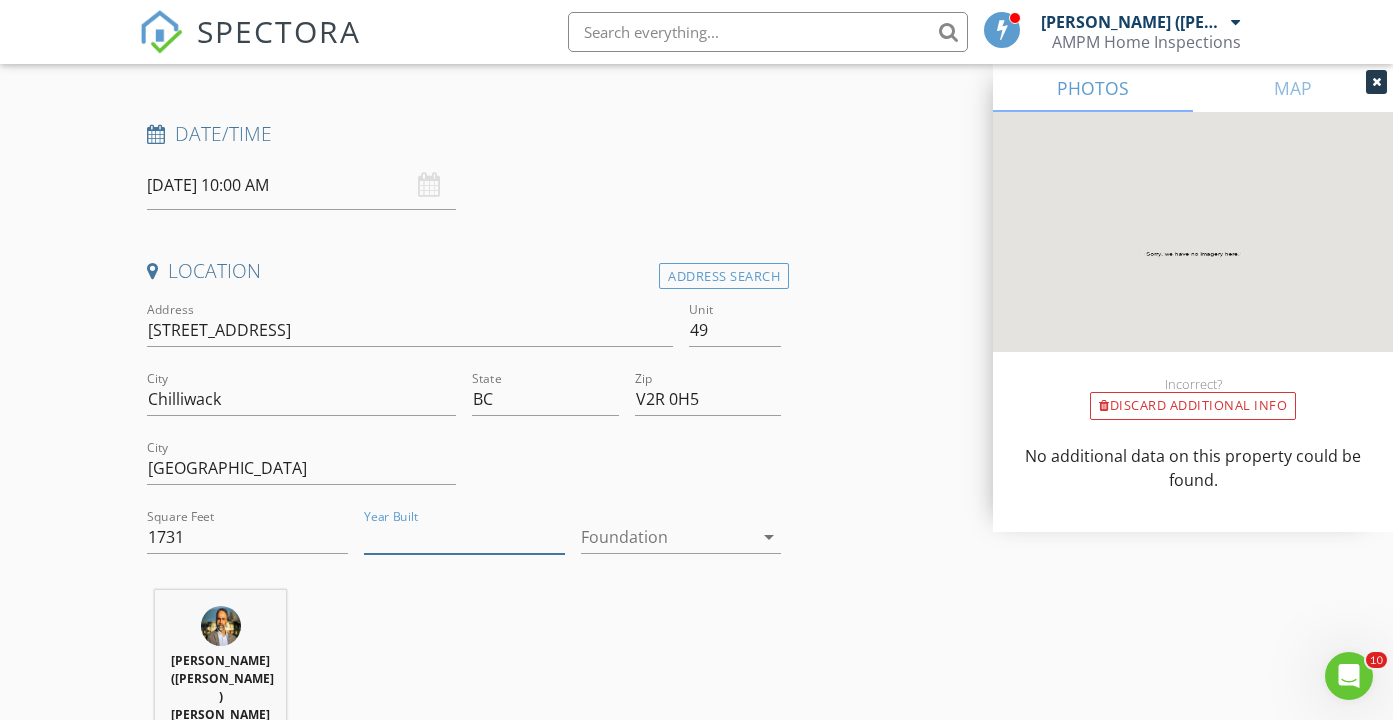 click on "Year Built" at bounding box center [464, 537] 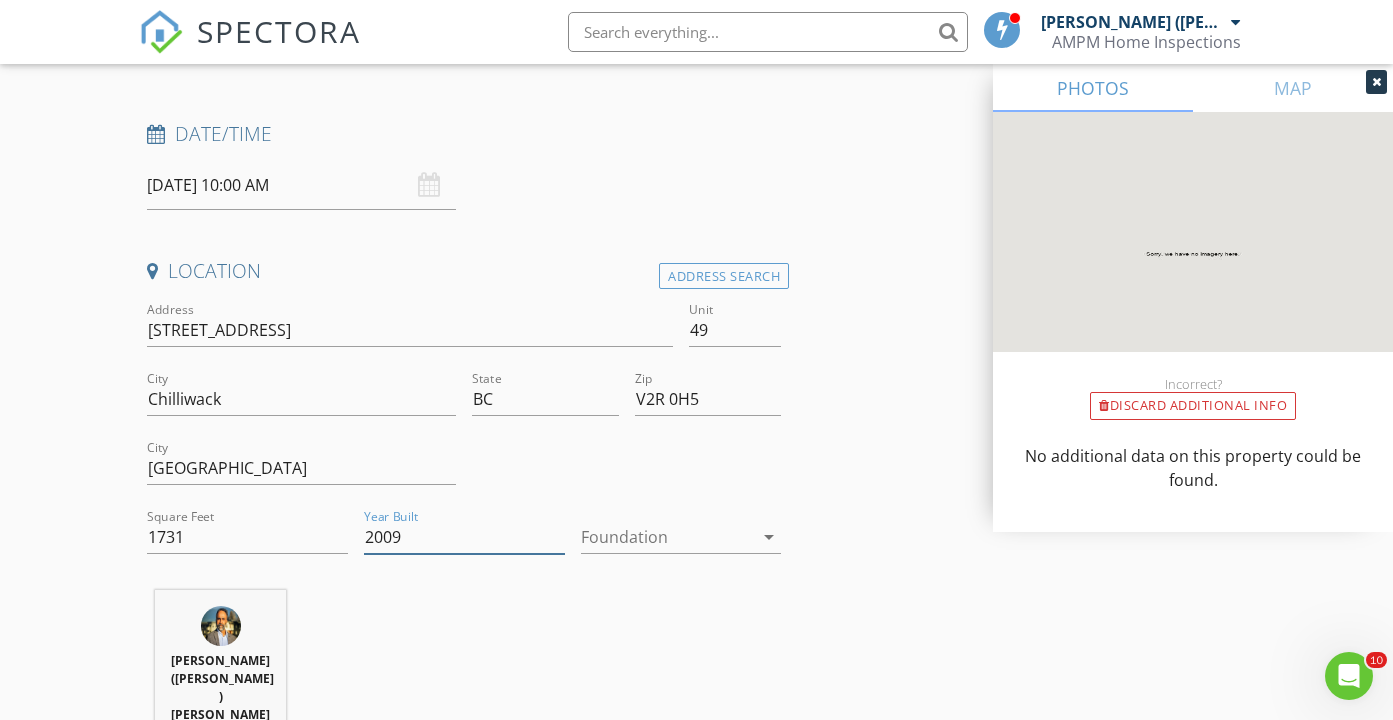 type on "2009" 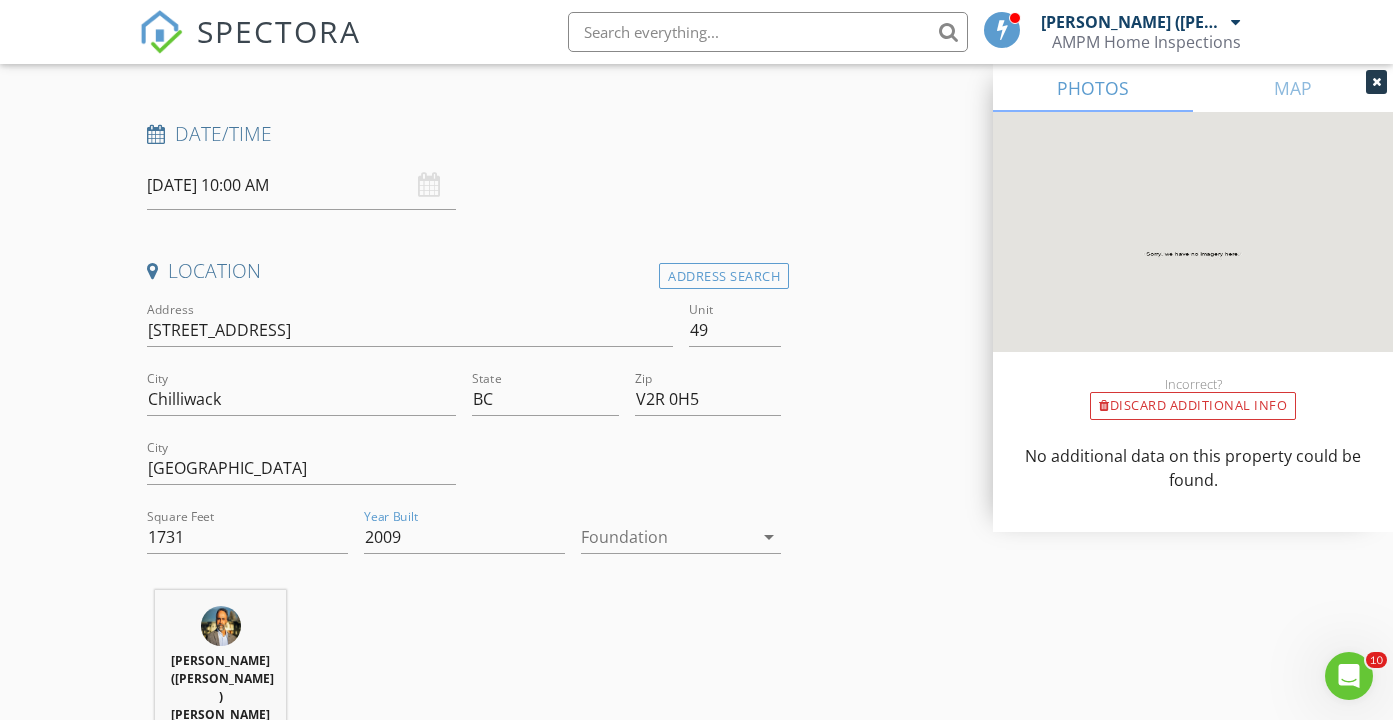 click at bounding box center (667, 537) 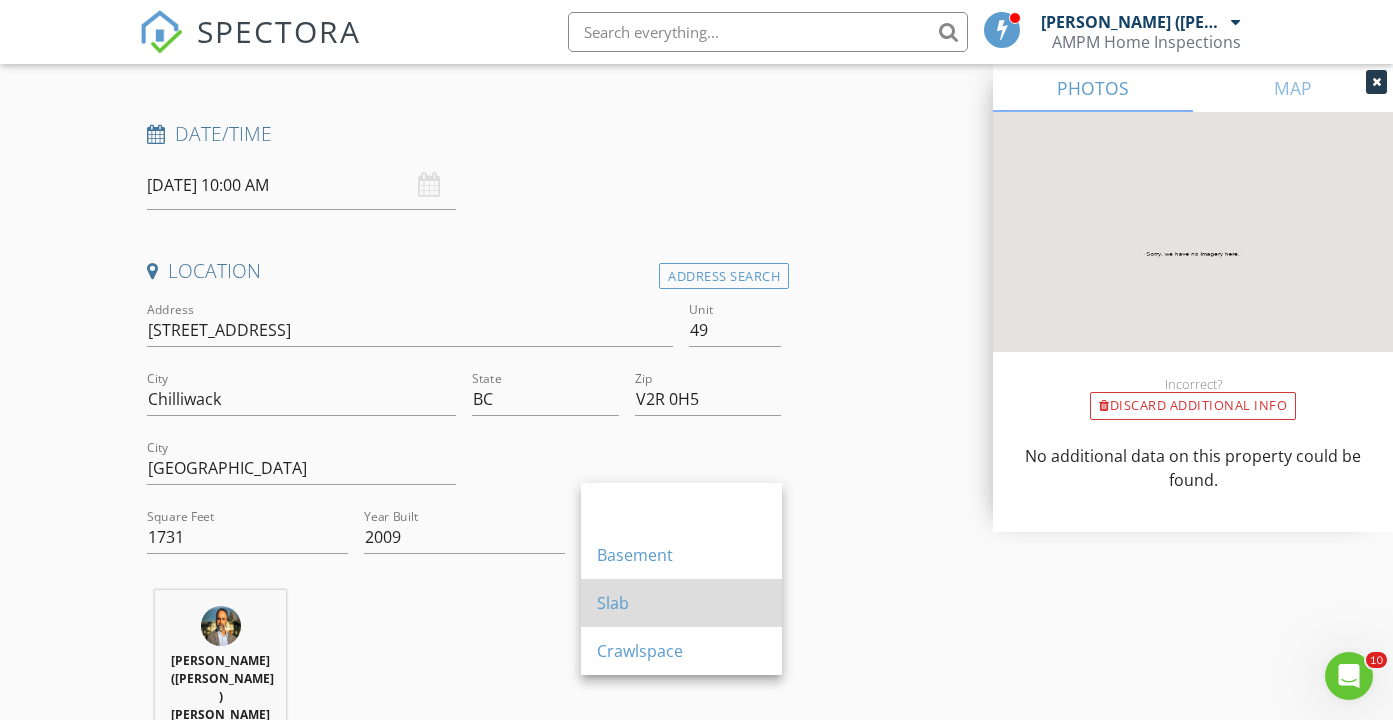 click on "Slab" at bounding box center [681, 603] 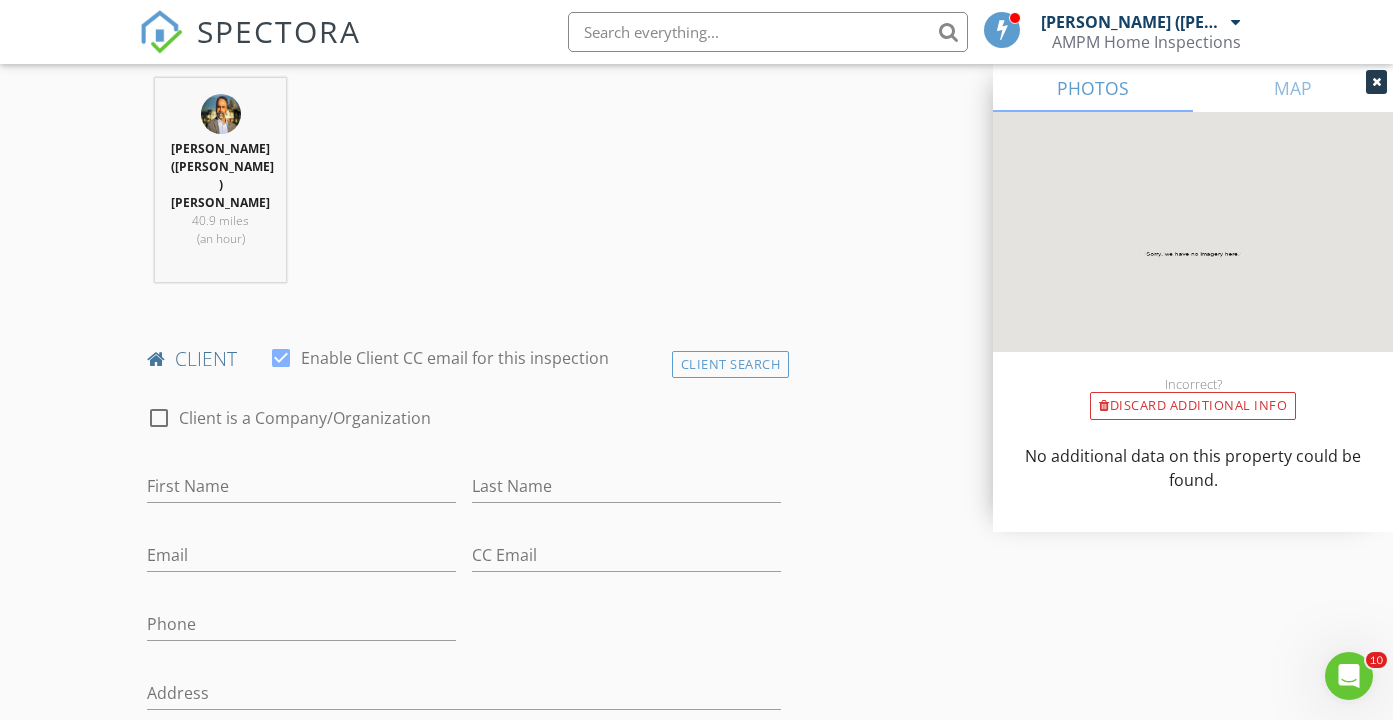 scroll, scrollTop: 922, scrollLeft: 0, axis: vertical 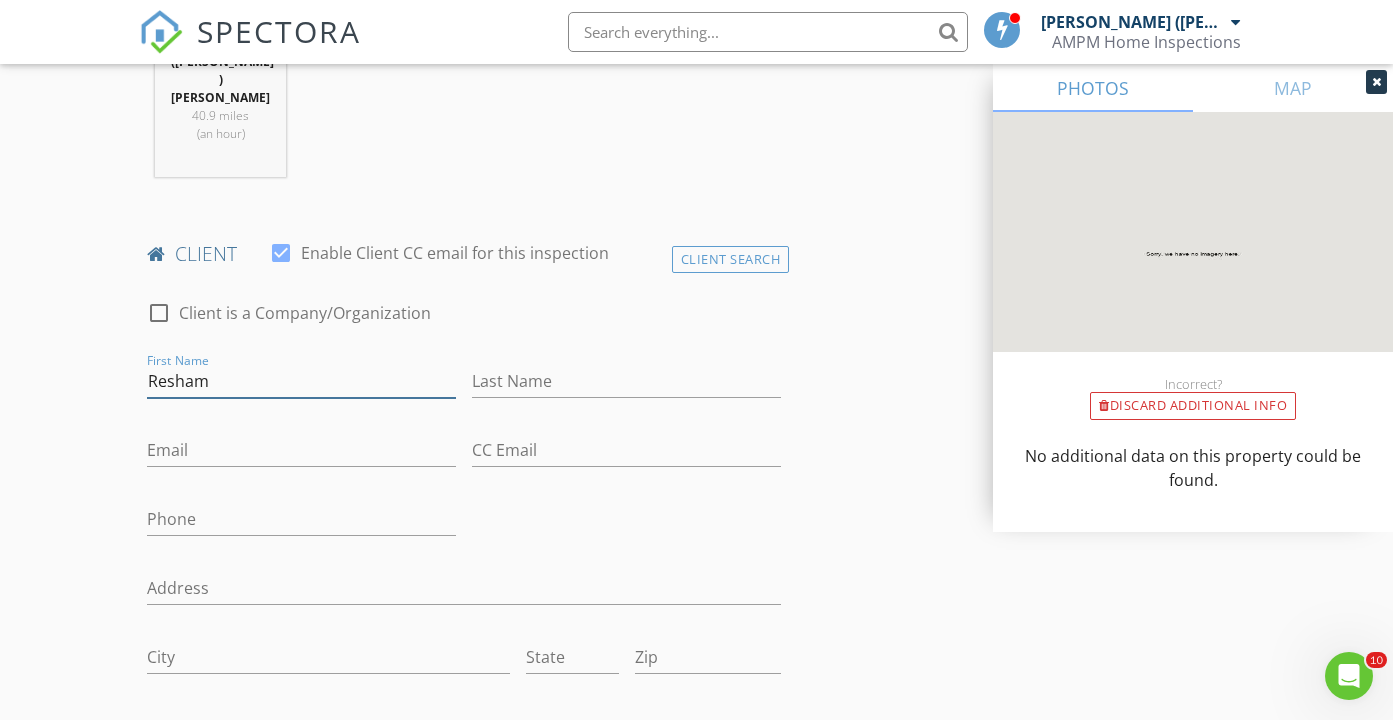 type on "Resham" 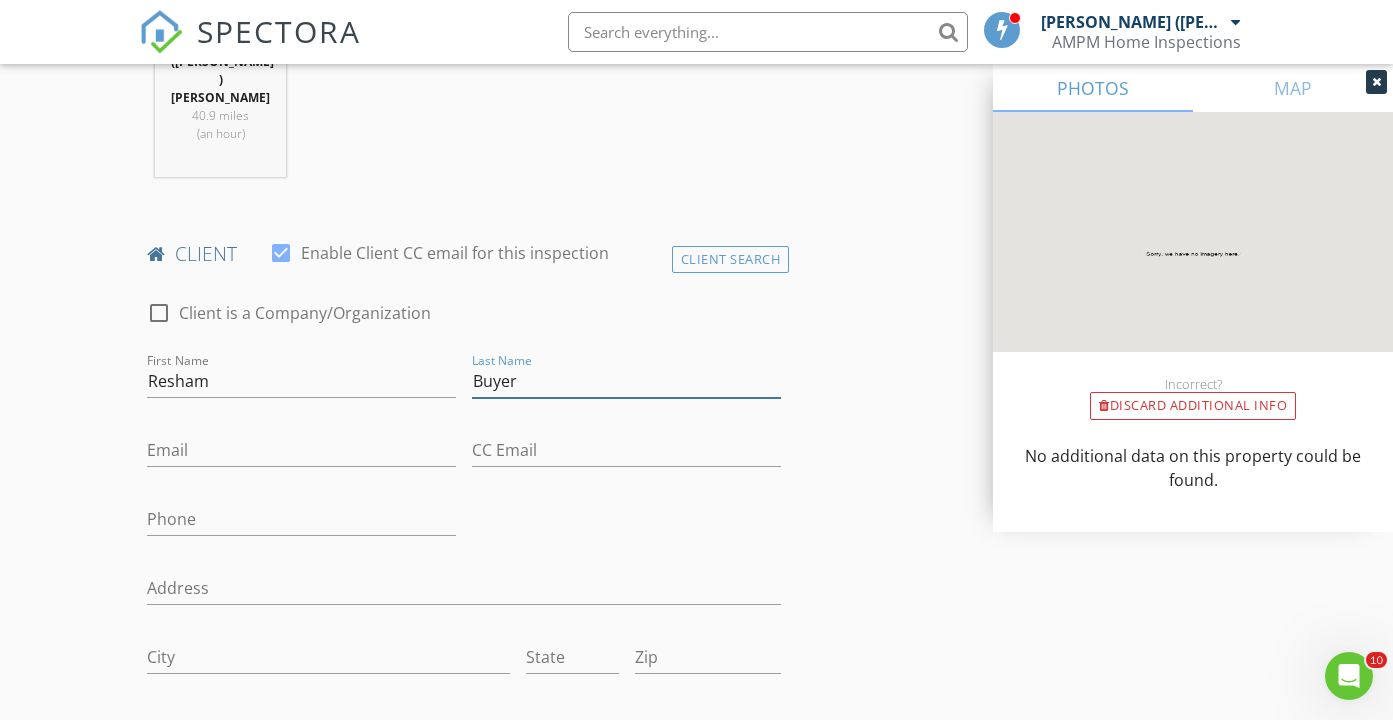 type on "Buyer" 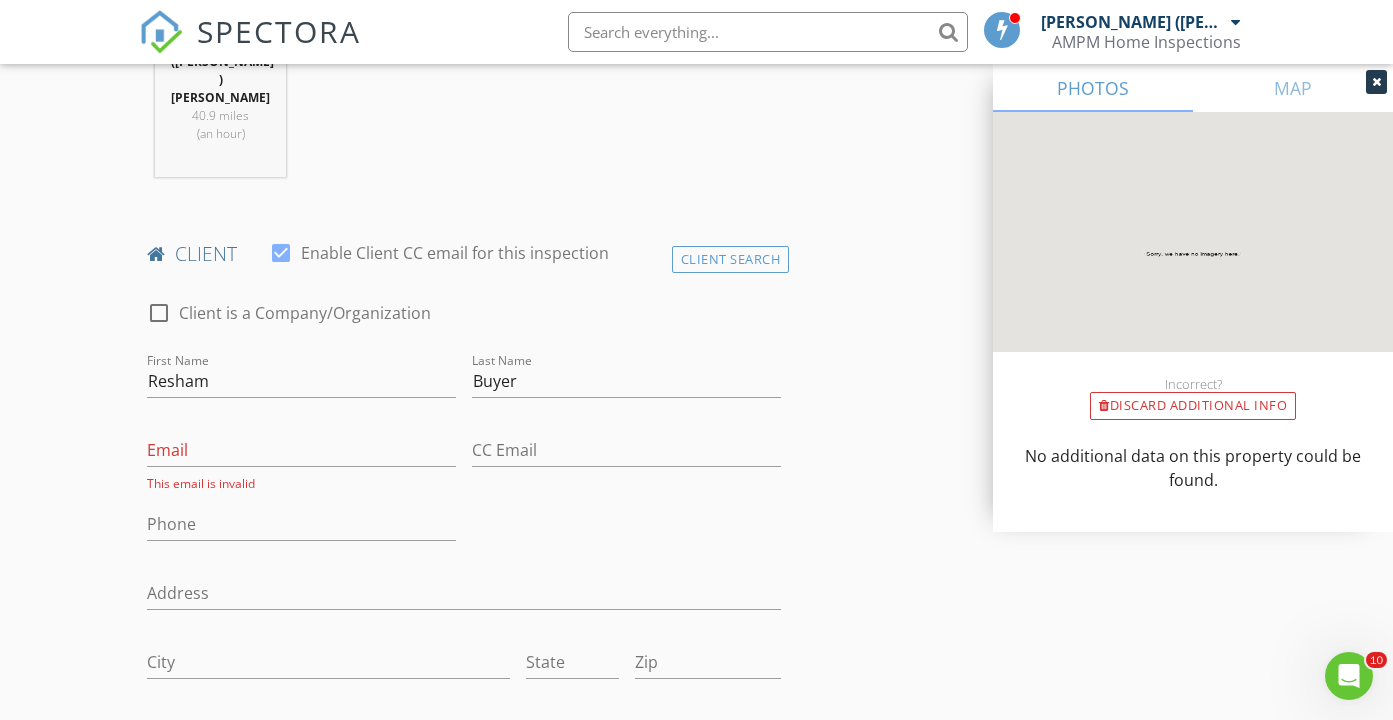 click on "INSPECTOR(S)
check_box   Amanjot (A J ) Singh   PRIMARY   Amanjot (A J ) Singh arrow_drop_down   check_box_outline_blank Amanjot (A J ) Singh specifically requested
Date/Time
07/13/2025 10:00 AM
Location
Address Search       Address 6498 Southdowne Pl   Unit 49   City Chilliwack   State BC   Zip V2R 0H5   City Fraser Valley     Square Feet 1731   Year Built 2009   Foundation Slab arrow_drop_down     Amanjot (A J ) Singh     40.9 miles     (an hour)
client
check_box Enable Client CC email for this inspection   Client Search     check_box_outline_blank Client is a Company/Organization     First Name Resham   Last Name Buyer   Email This email is invalid   CC Email   Phone   Address   City   State   Zip       Notes   Private Notes
ADD ADDITIONAL client
SERVICES
Condo" at bounding box center [696, 1022] 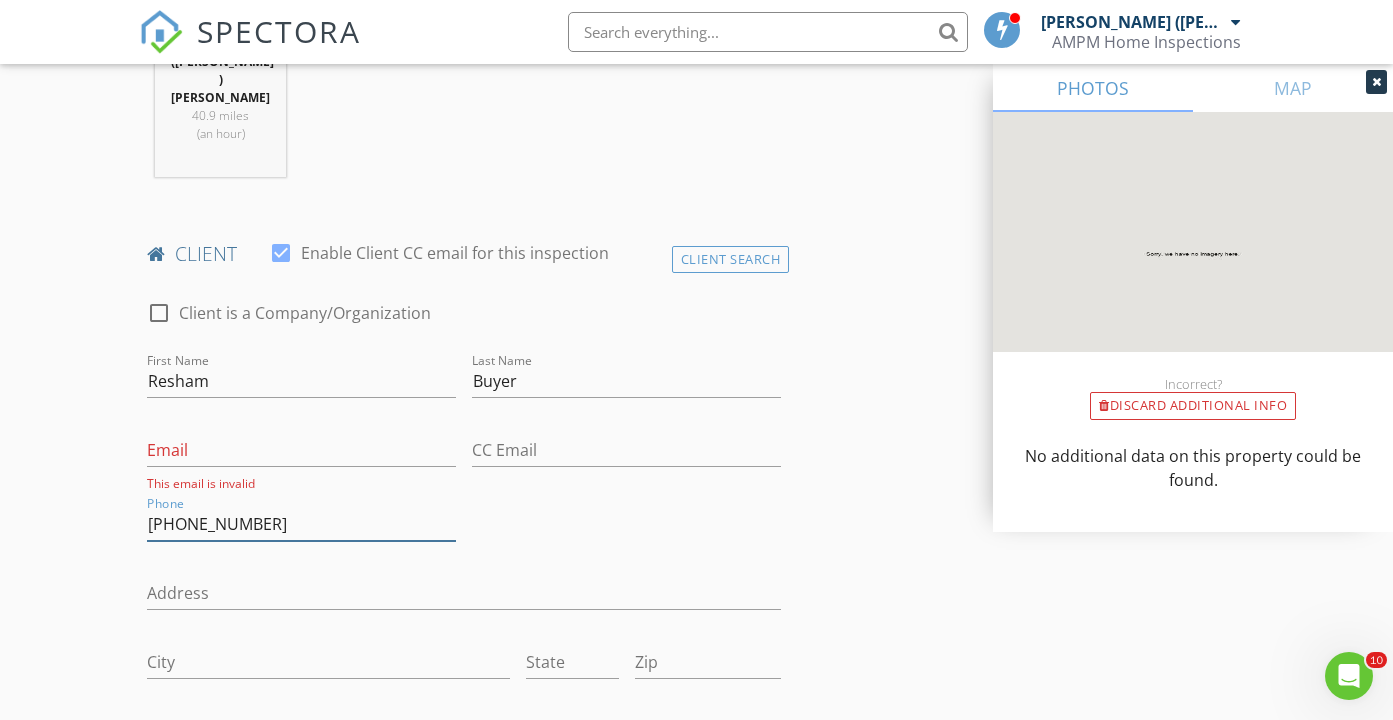 type on "778-723-8018" 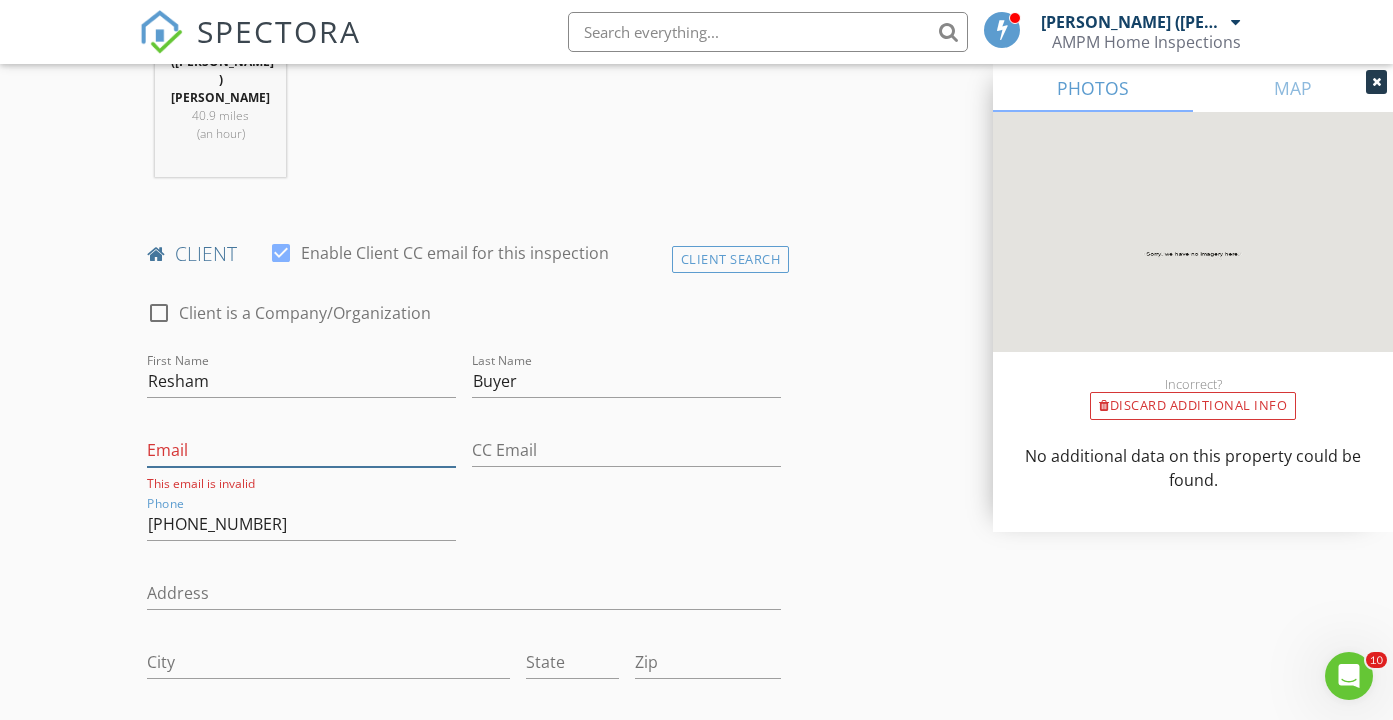 click on "Email" at bounding box center (301, 450) 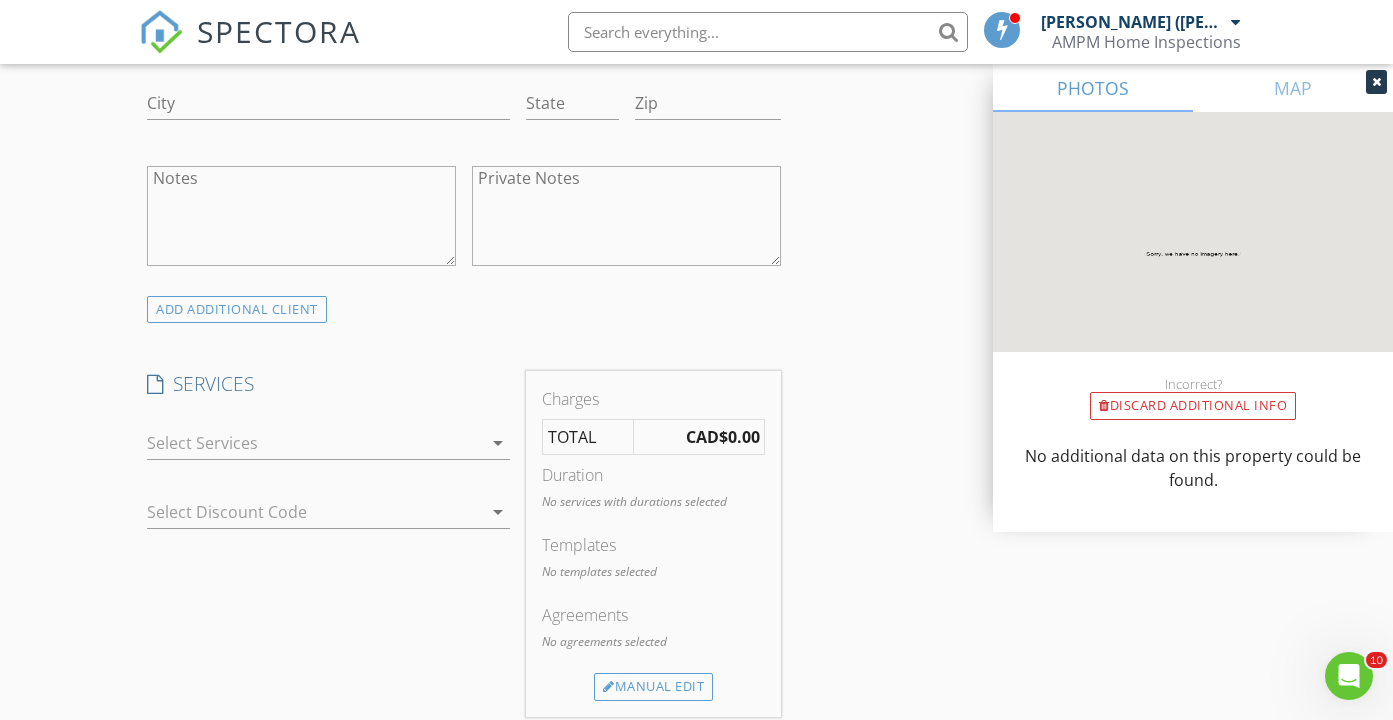 scroll, scrollTop: 1500, scrollLeft: 0, axis: vertical 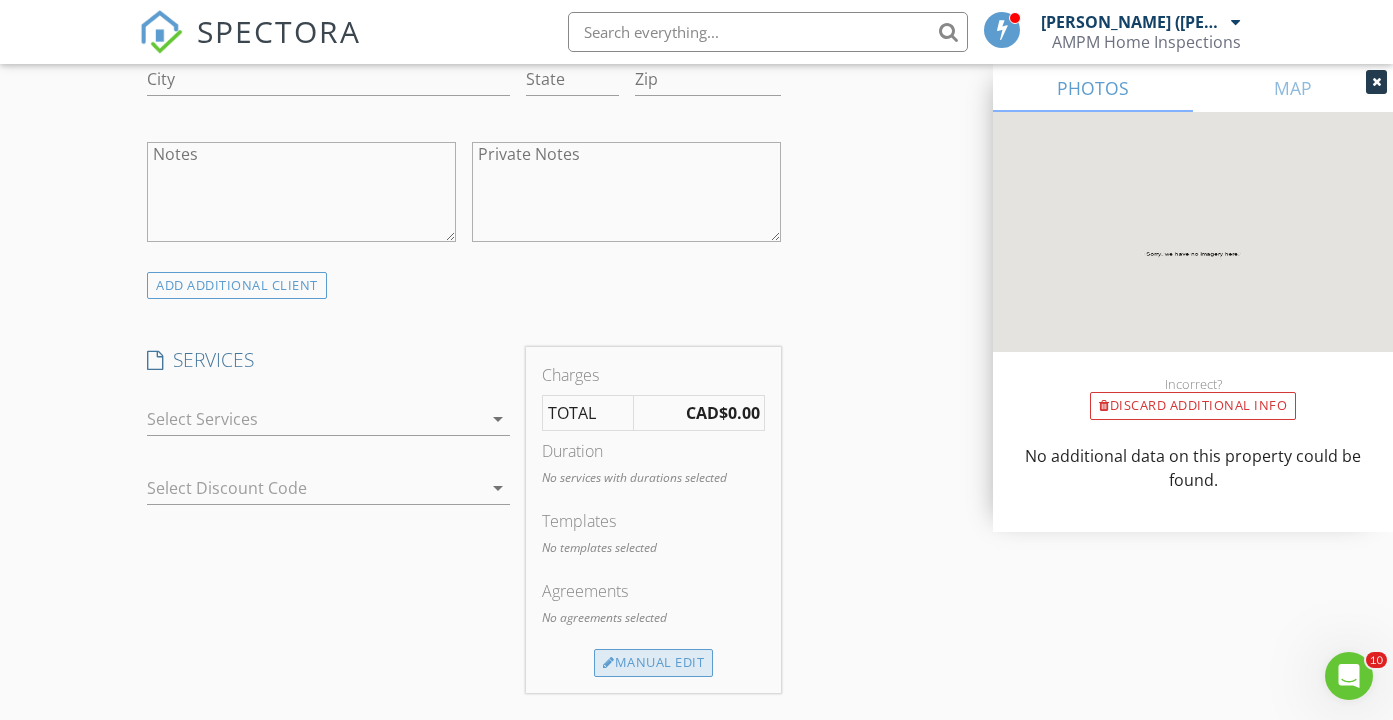 type on "resham.br.thapa@gmail.com" 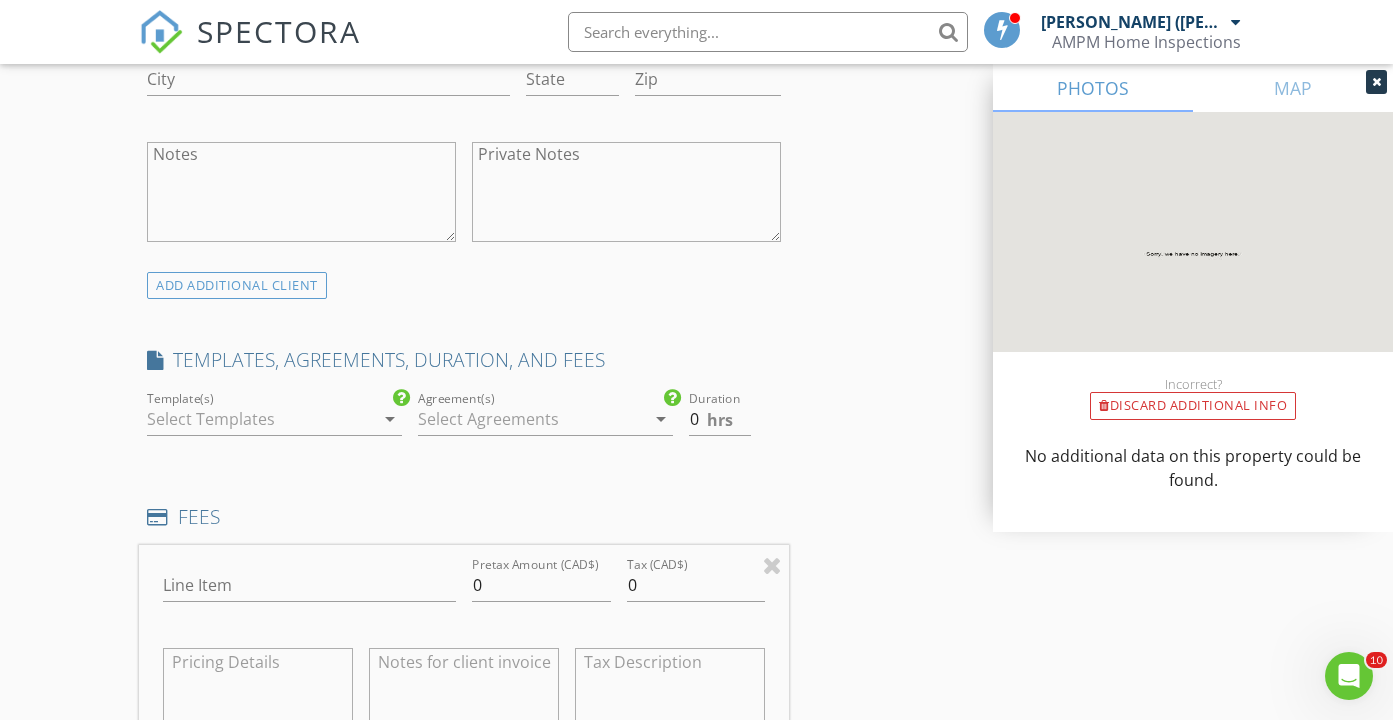 click on "arrow_drop_down" at bounding box center [390, 419] 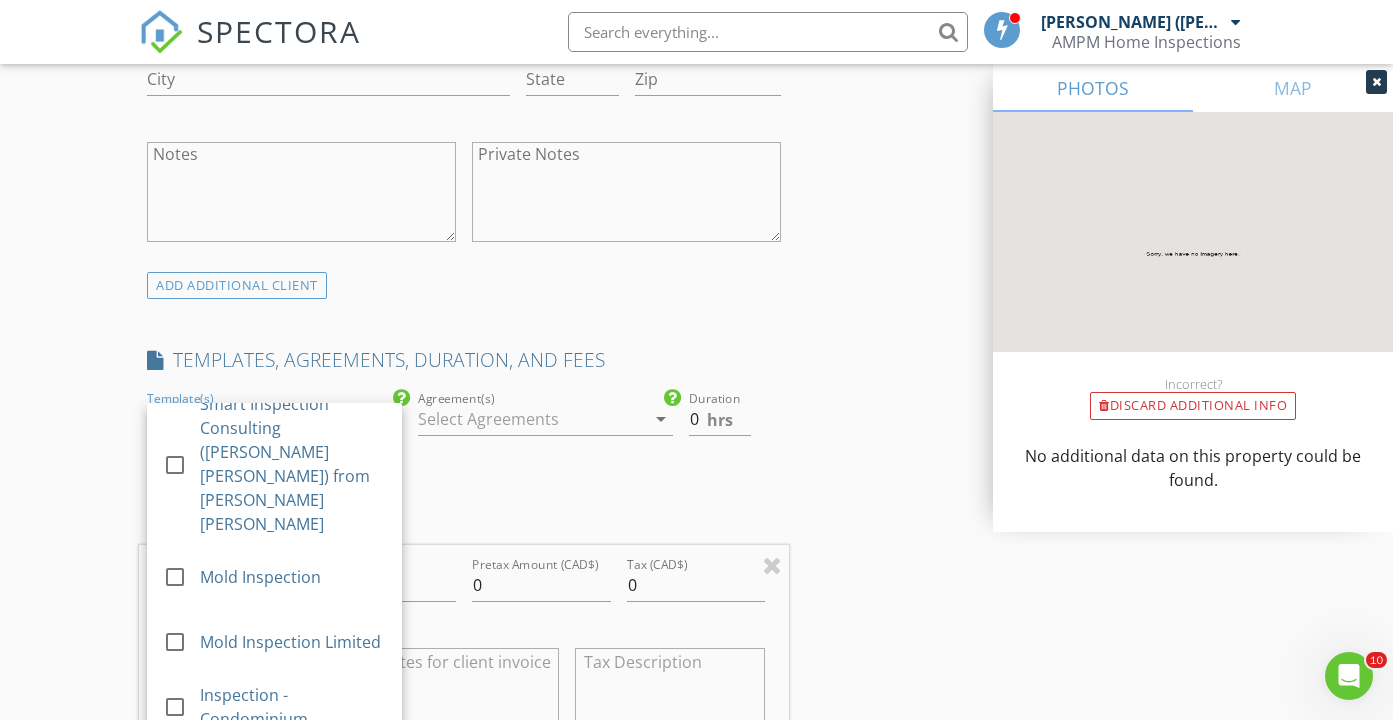 scroll, scrollTop: 337, scrollLeft: 0, axis: vertical 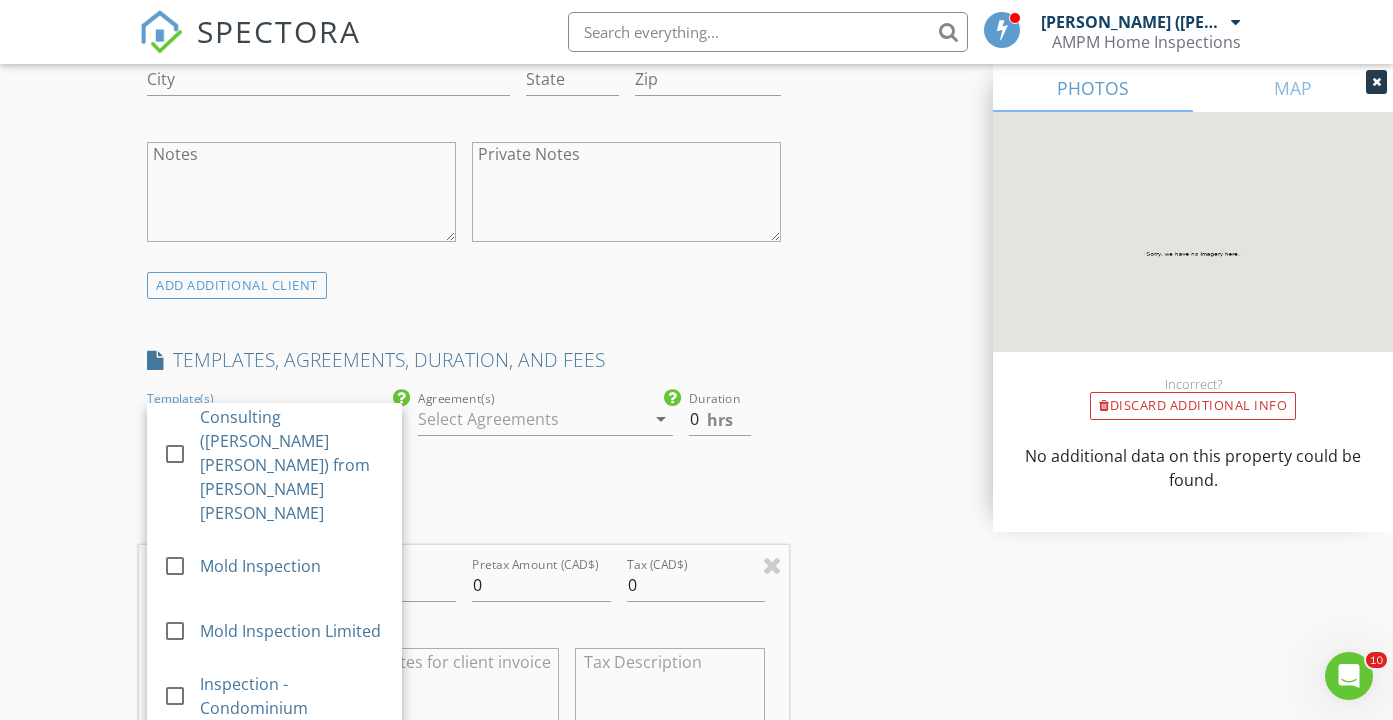 click at bounding box center [175, 761] 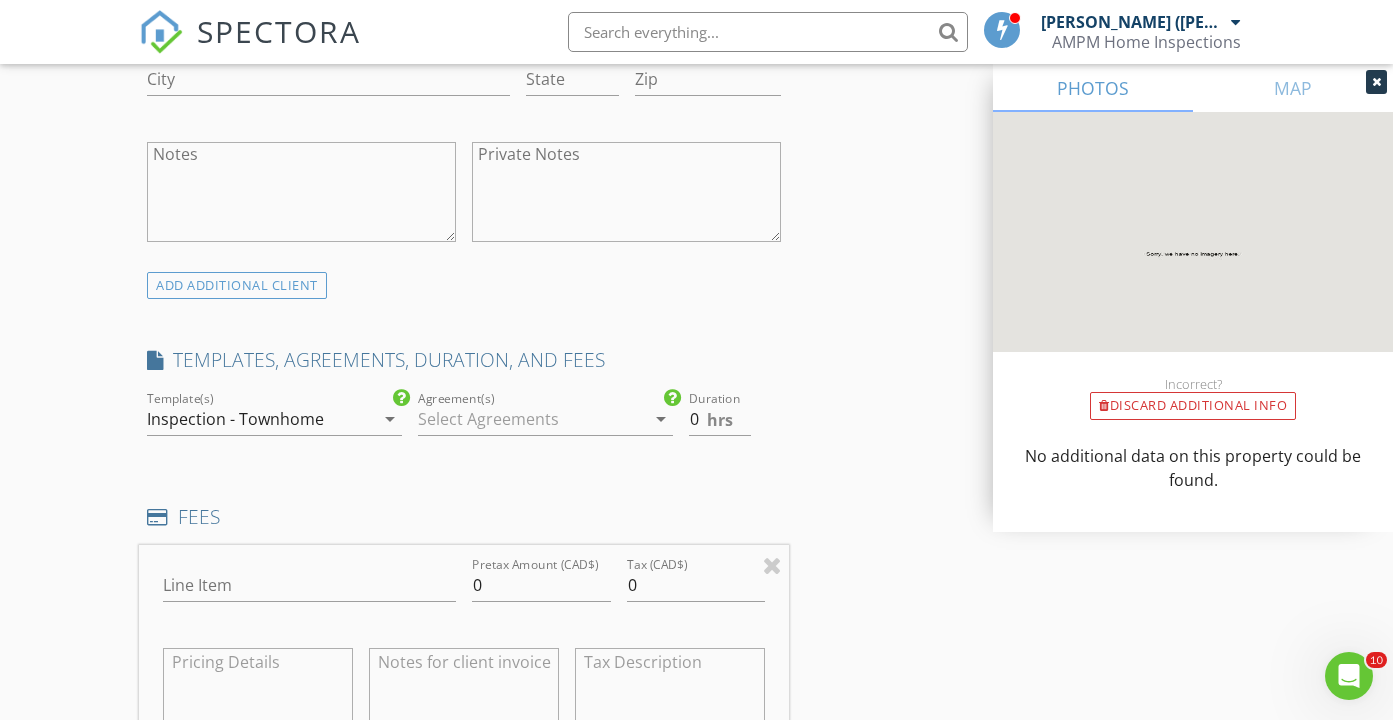 click on "arrow_drop_down" at bounding box center [661, 419] 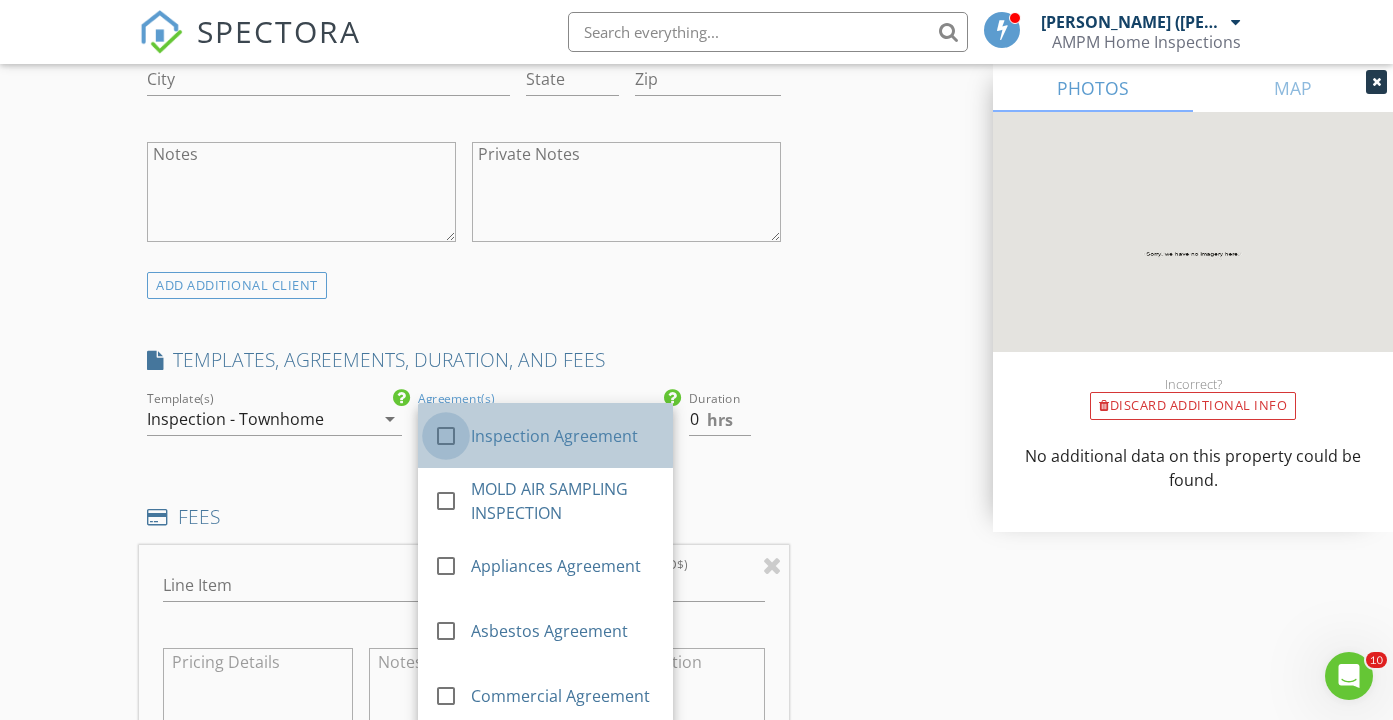 click at bounding box center [446, 436] 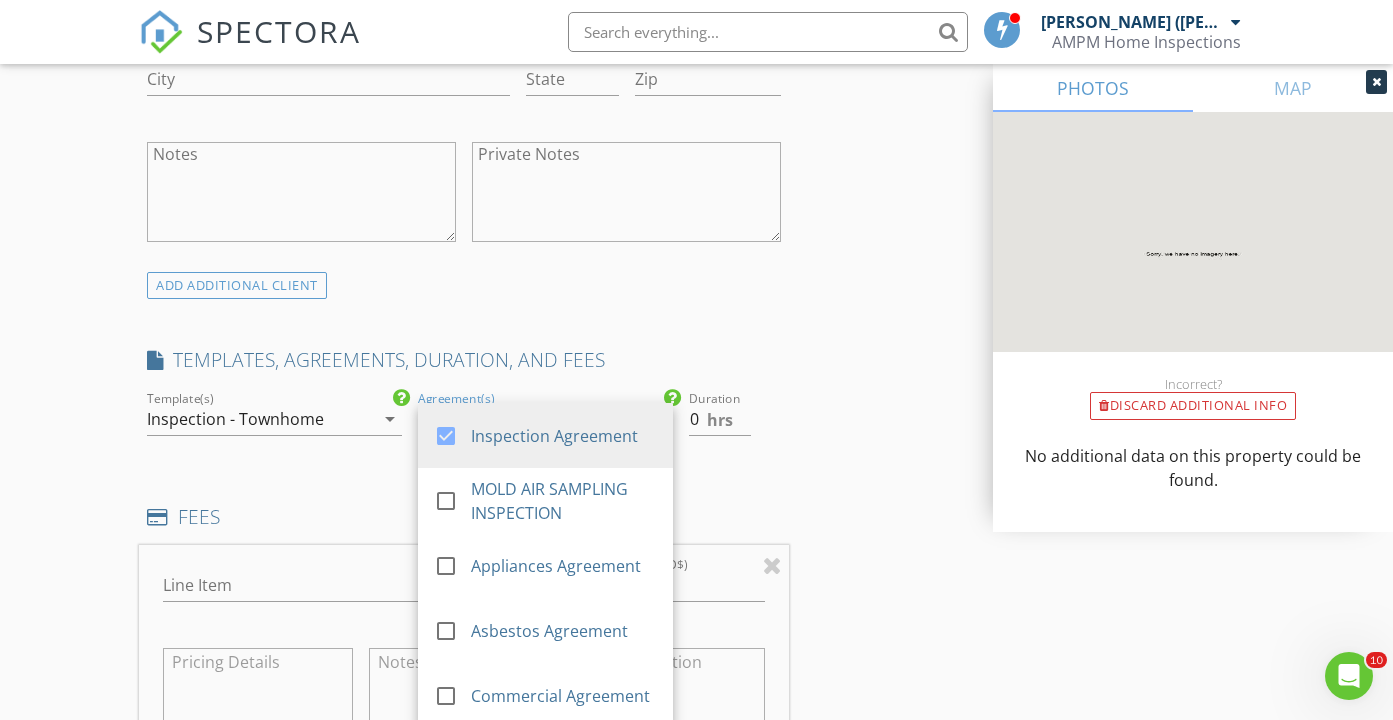 click at bounding box center (735, 450) 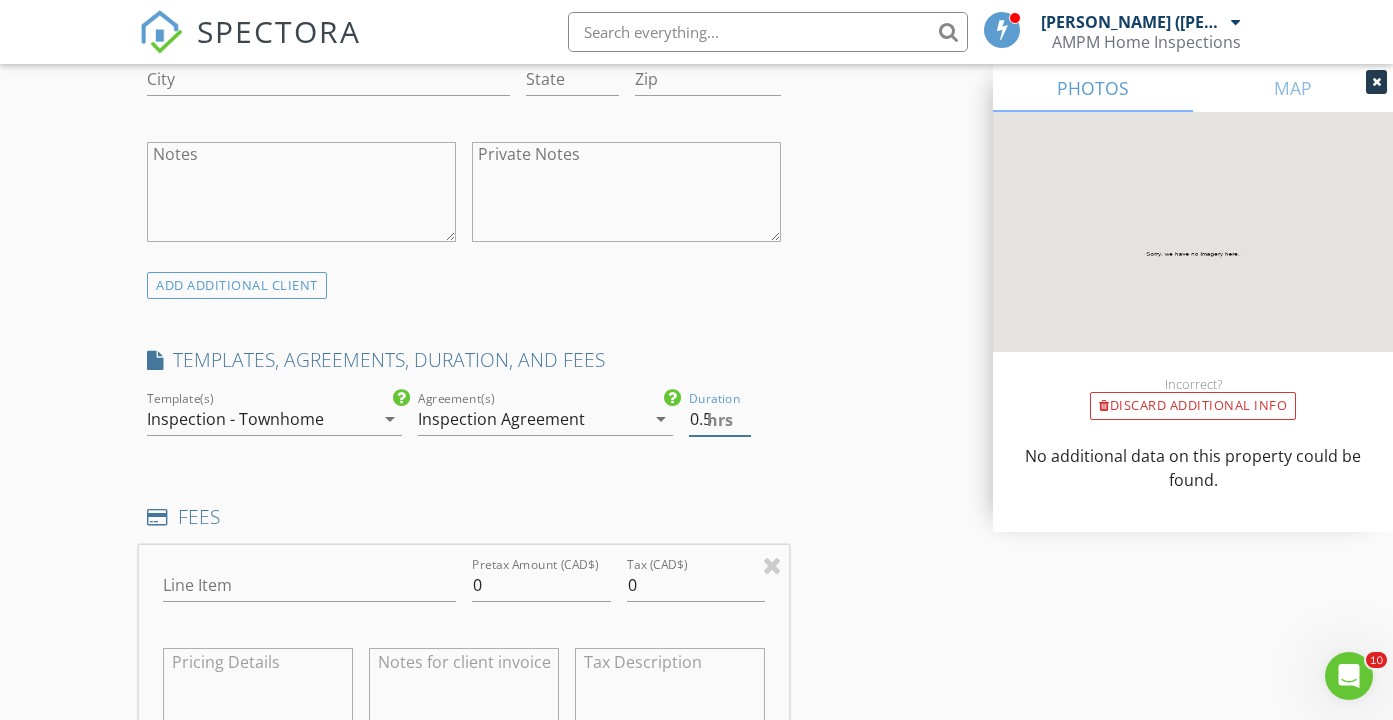click on "0.5" at bounding box center [720, 419] 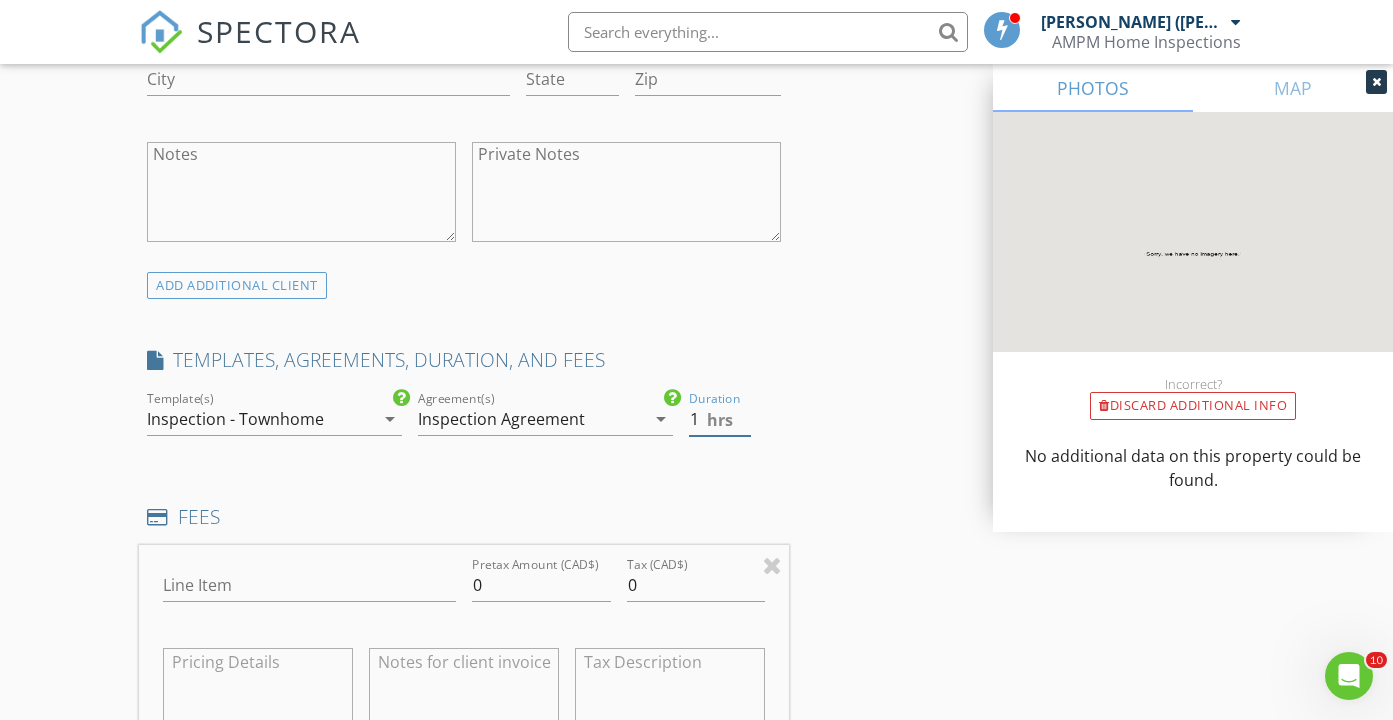 click on "1" at bounding box center [720, 419] 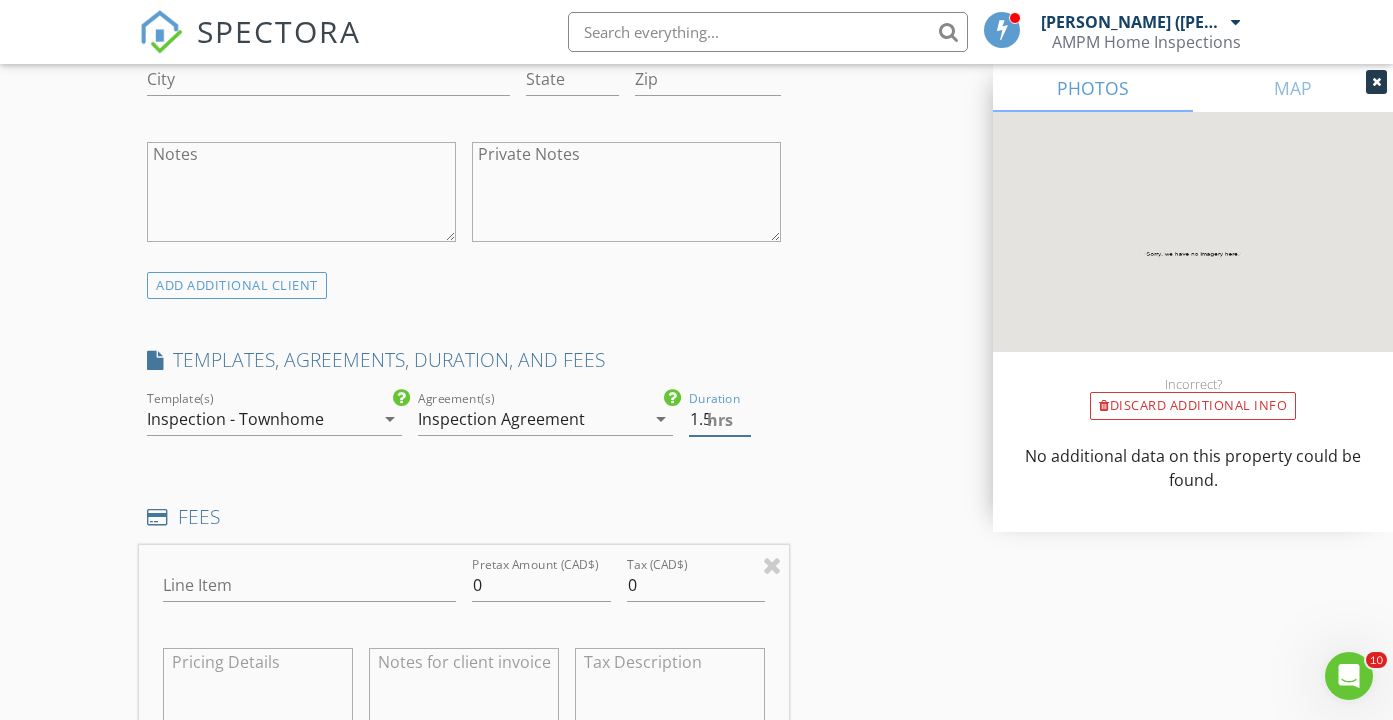 click on "1.5" at bounding box center (720, 419) 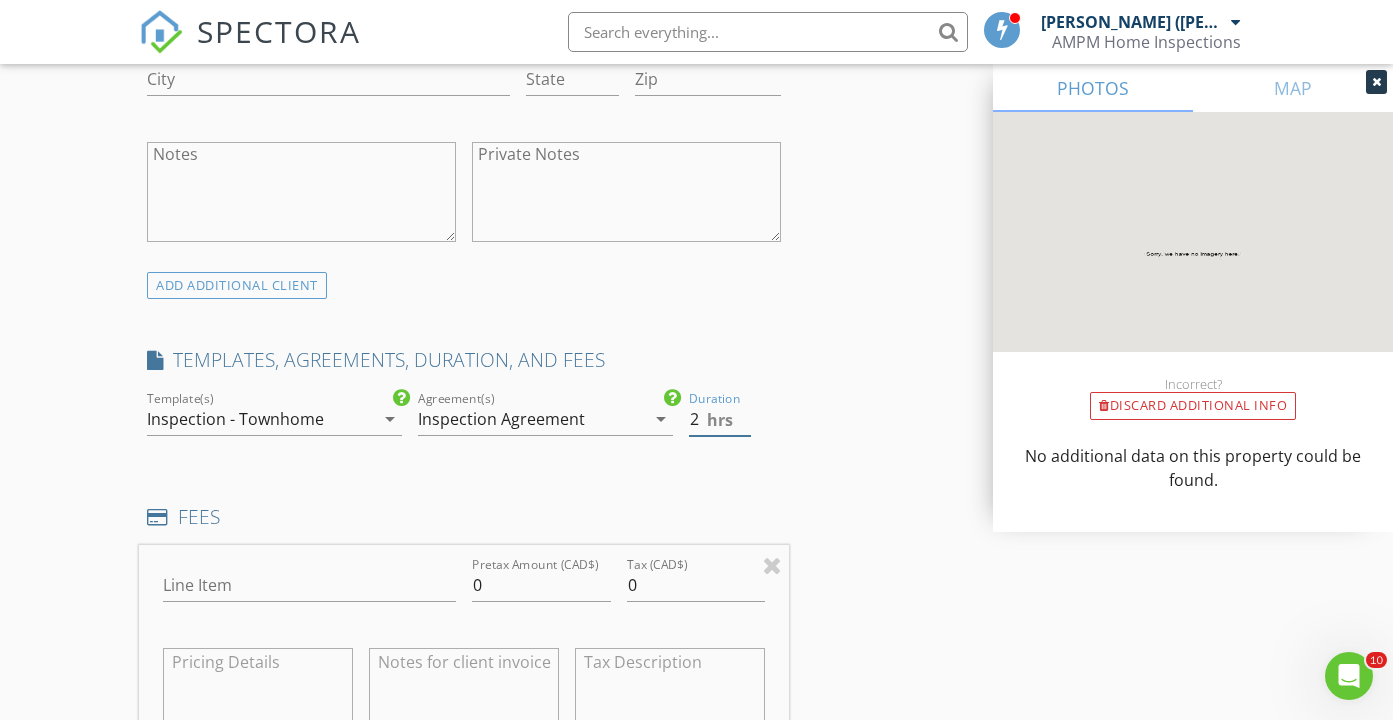 click on "2" at bounding box center [720, 419] 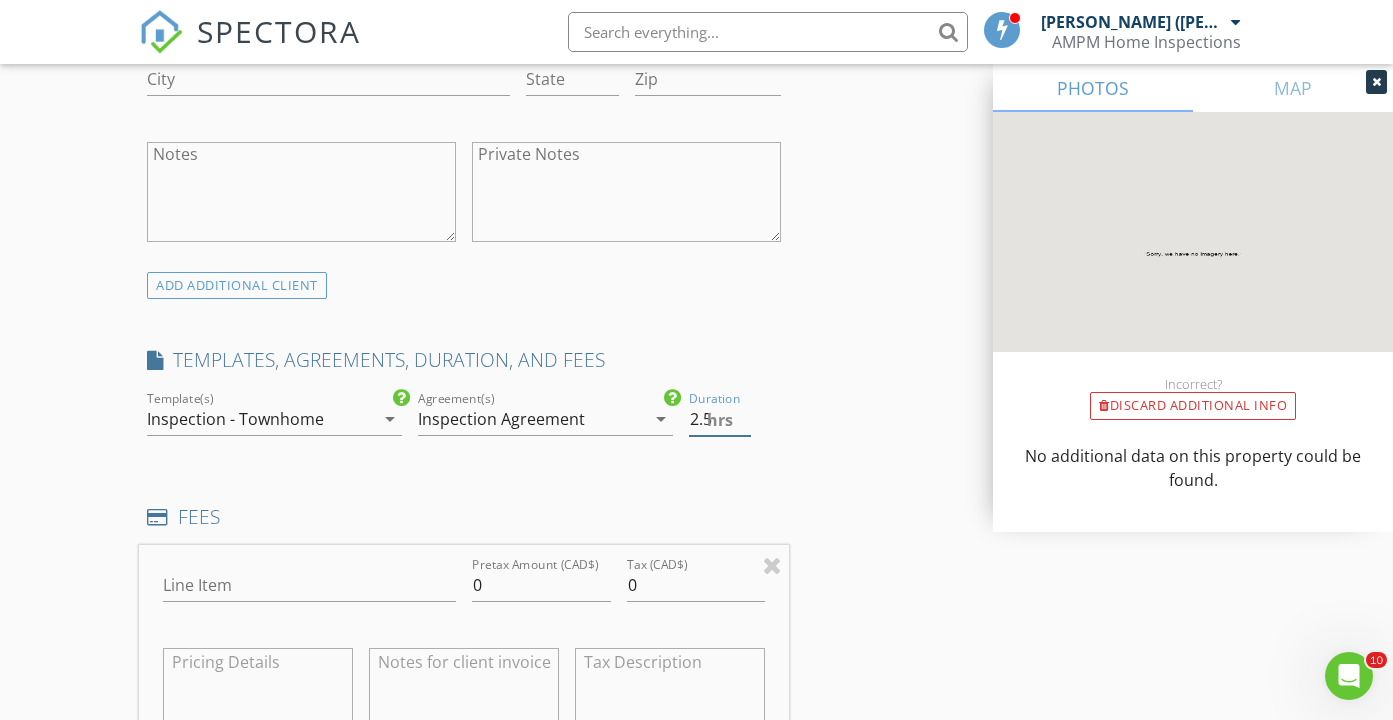 click on "2.5" at bounding box center (720, 419) 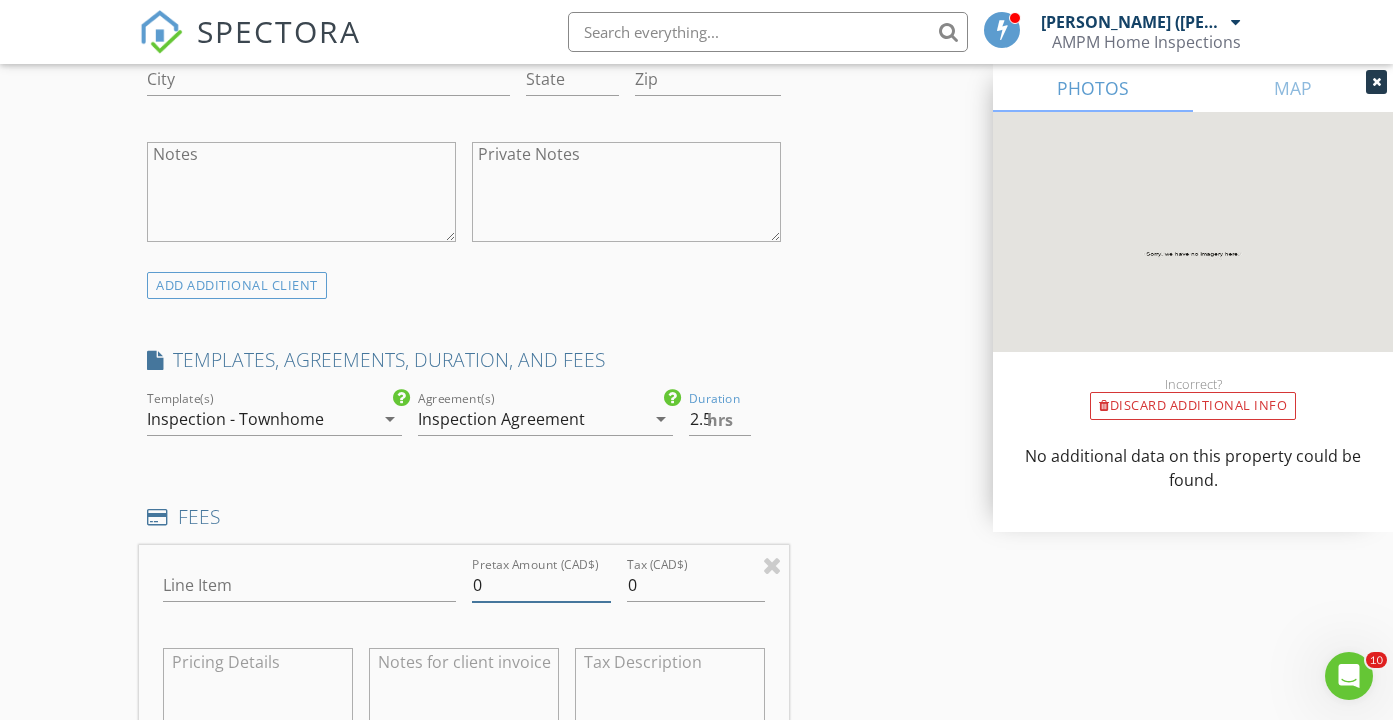 click on "0" at bounding box center (541, 585) 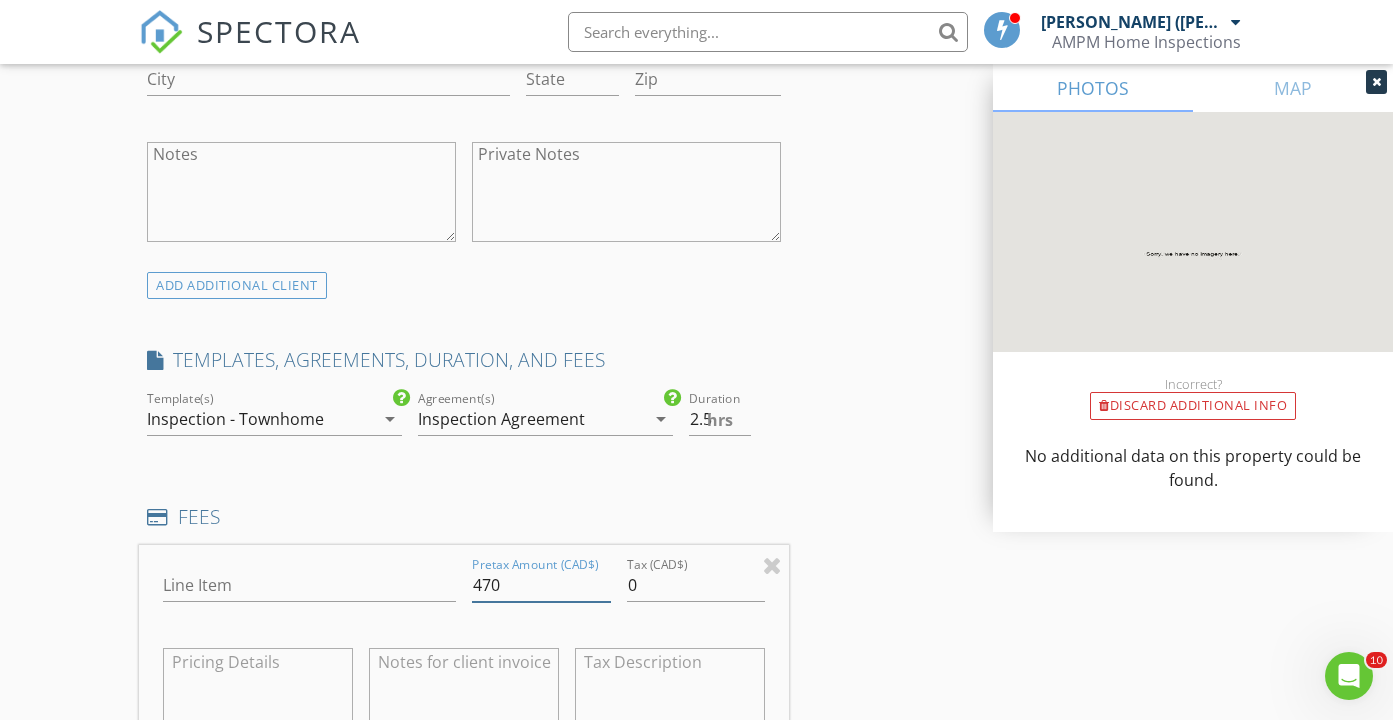 type on "470" 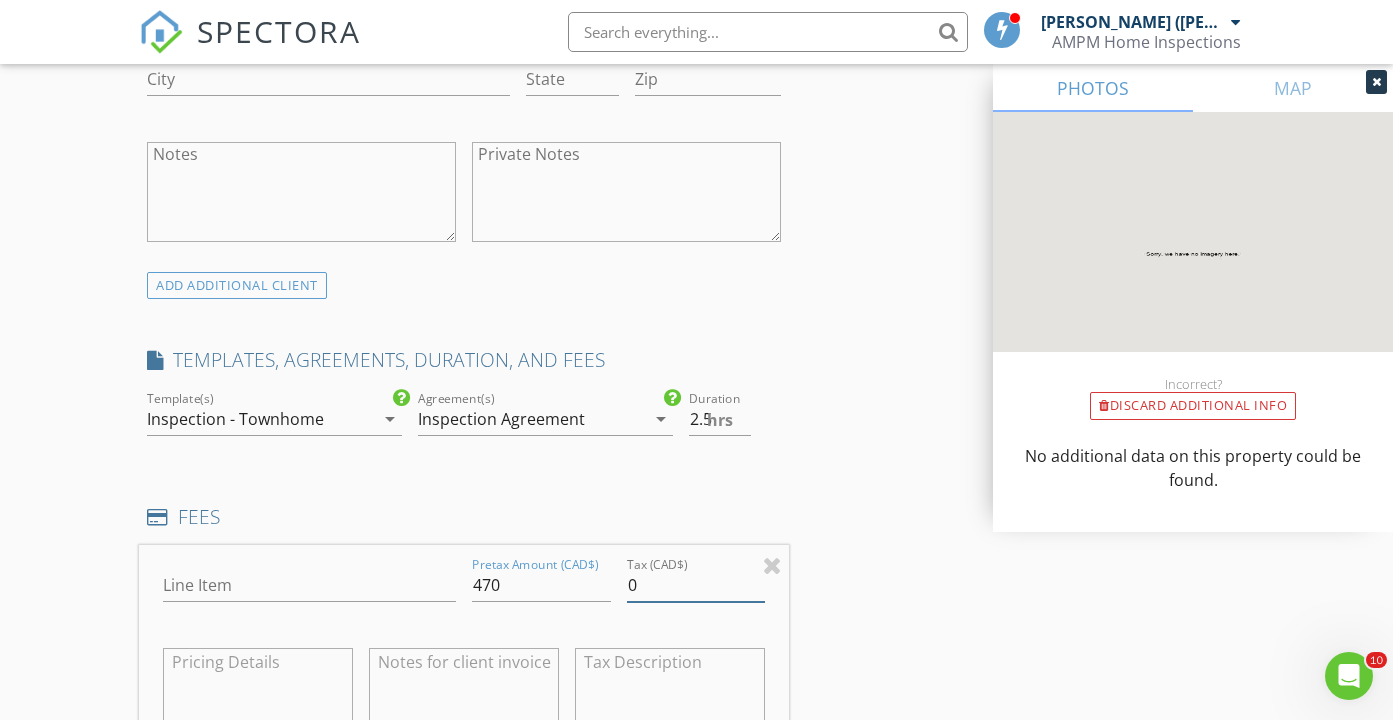 click on "0" at bounding box center (696, 585) 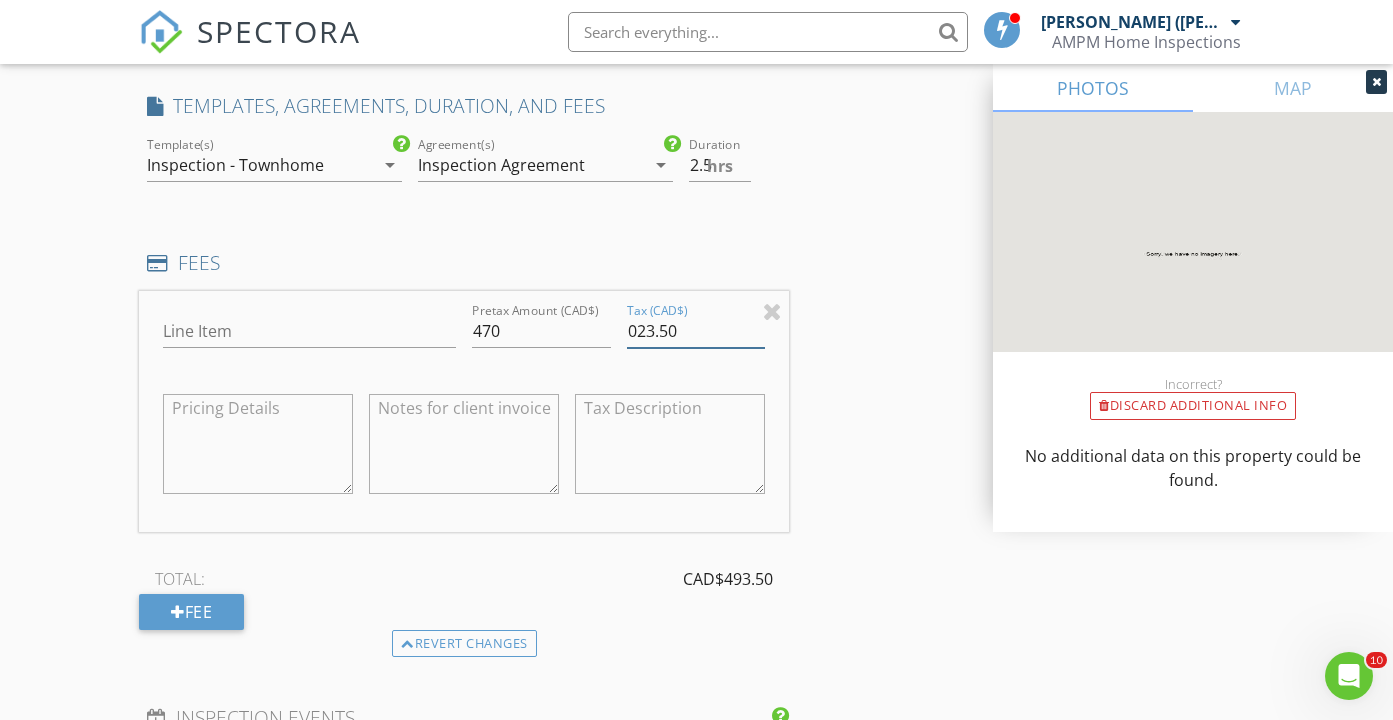 scroll, scrollTop: 1767, scrollLeft: 0, axis: vertical 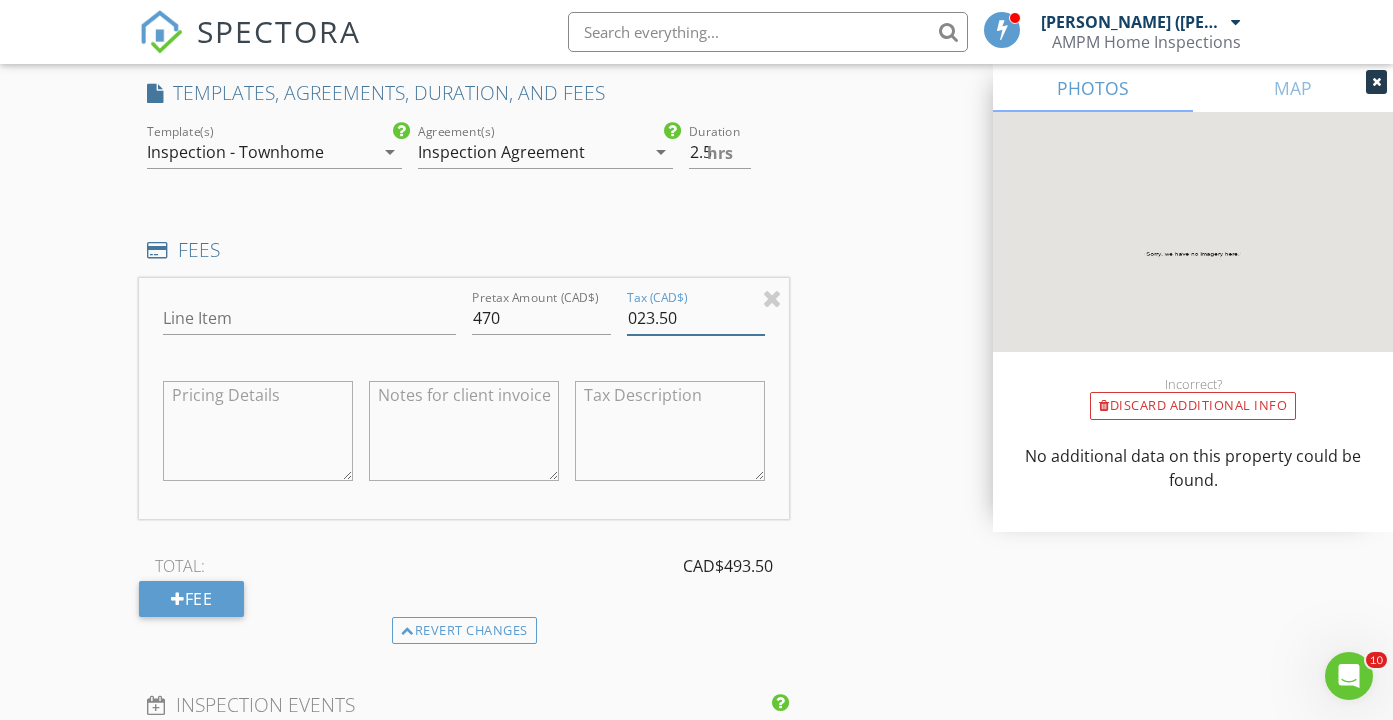 type on "023.50" 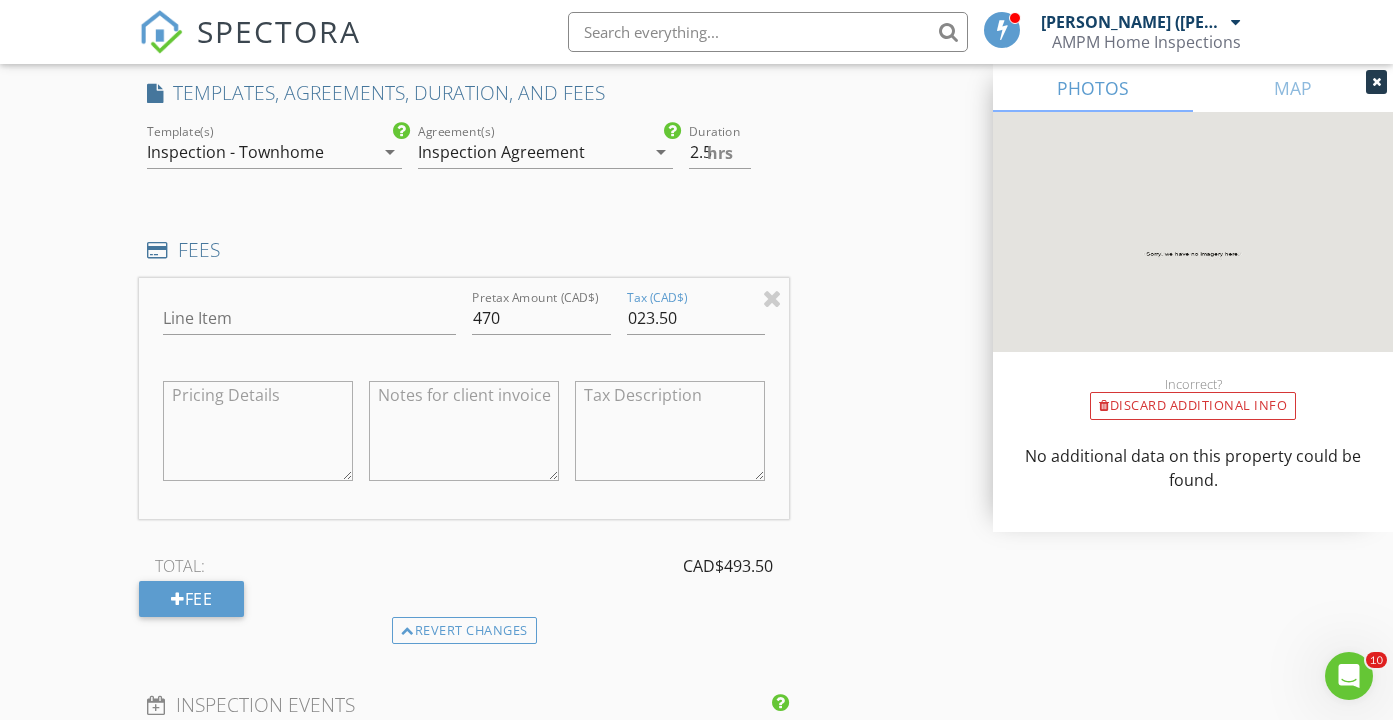 click on "INSPECTOR(S)
check_box   Amanjot (A J ) Singh   PRIMARY   Amanjot (A J ) Singh arrow_drop_down   check_box_outline_blank Amanjot (A J ) Singh specifically requested
Date/Time
07/13/2025 10:00 AM
Location
Address Search       Address 6498 Southdowne Pl   Unit 49   City Chilliwack   State BC   Zip V2R 0H5   City Fraser Valley     Square Feet 1731   Year Built 2009   Foundation Slab arrow_drop_down     Amanjot (A J ) Singh     40.9 miles     (an hour)
client
check_box Enable Client CC email for this inspection   Client Search     check_box_outline_blank Client is a Company/Organization     First Name Resham   Last Name Buyer   Email resham.br.thapa@gmail.com   CC Email   Phone 778-723-8018   Address   City   State   Zip       Notes   Private Notes
ADD ADDITIONAL client
SERVICES" at bounding box center (696, 284) 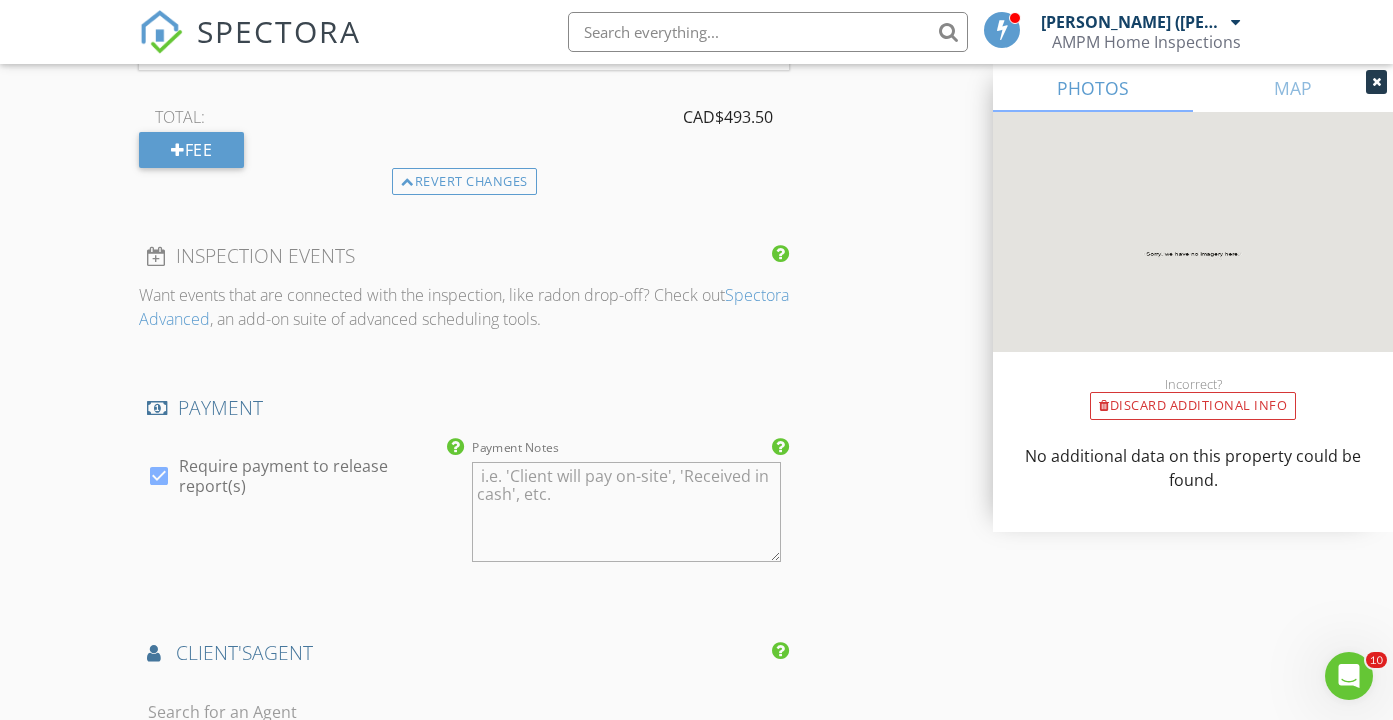 scroll, scrollTop: 2258, scrollLeft: 0, axis: vertical 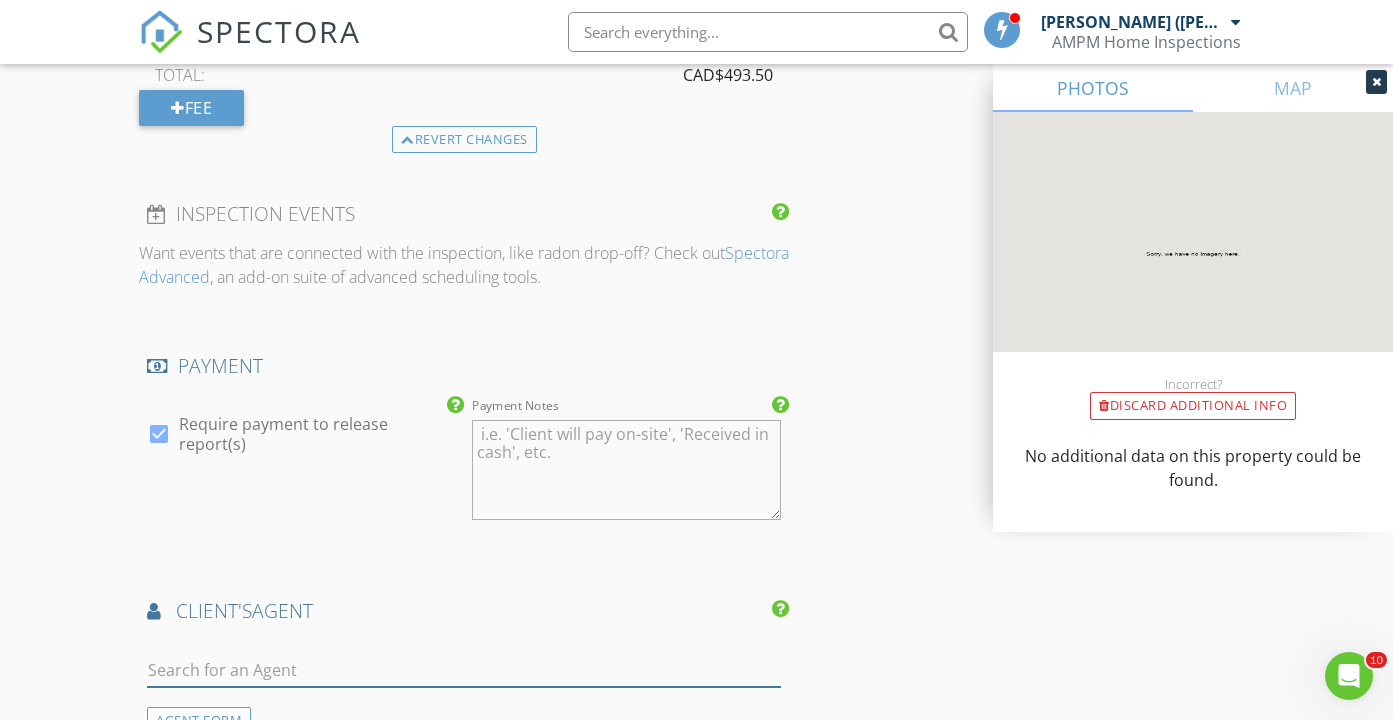 click at bounding box center (464, 670) 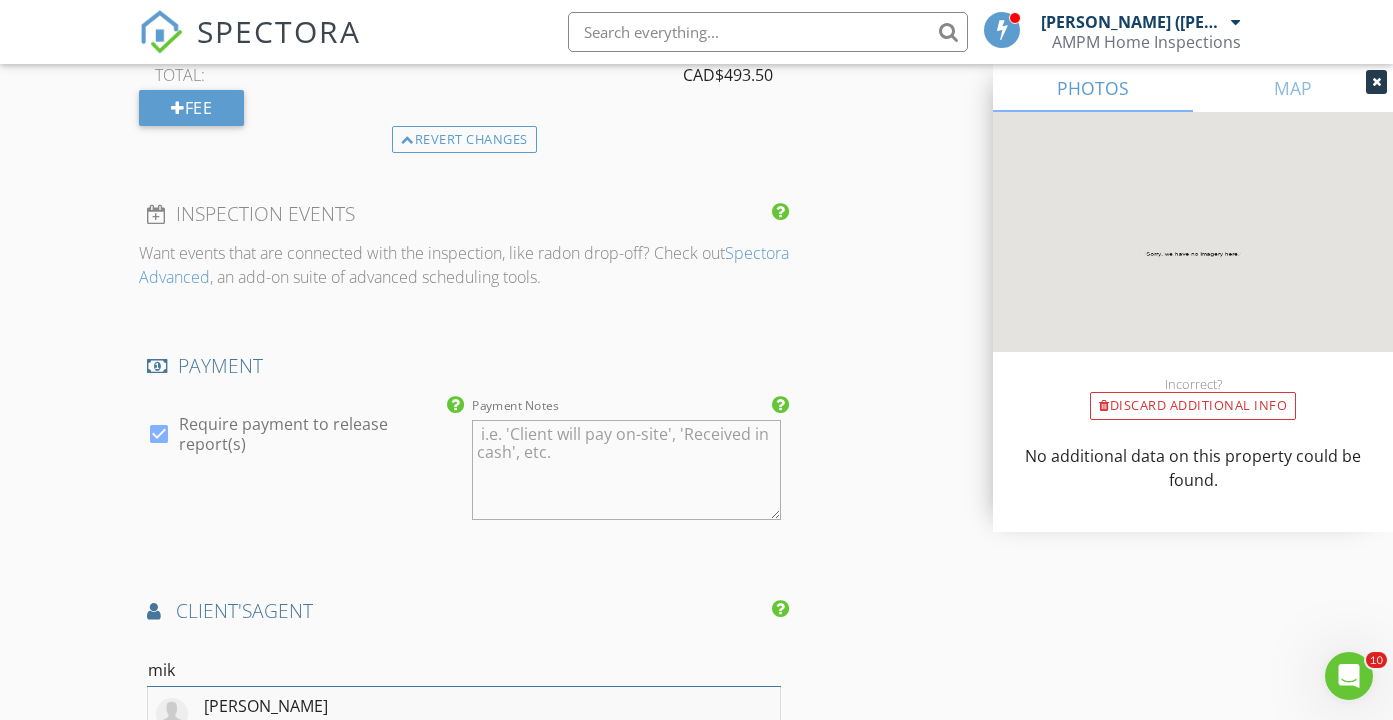 type on "mik" 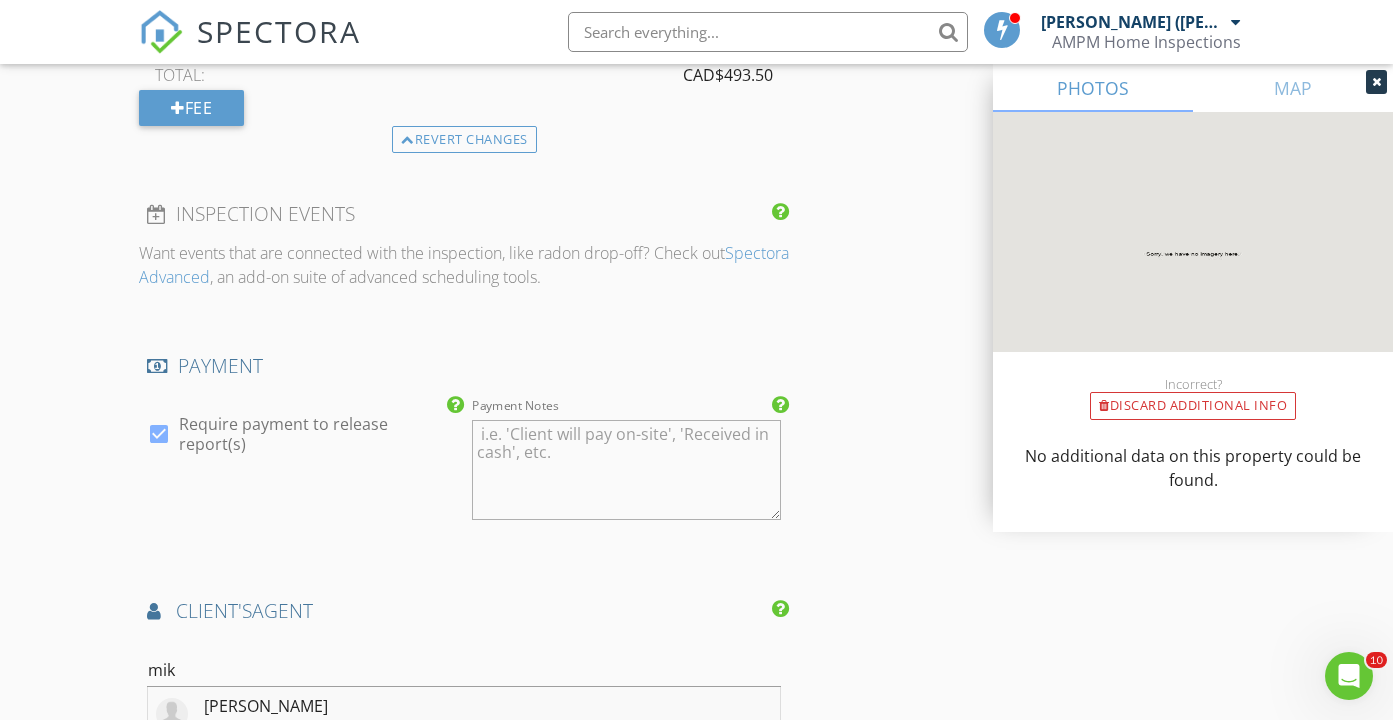 click on "Mikki Gill
candorrealestate" at bounding box center (464, 715) 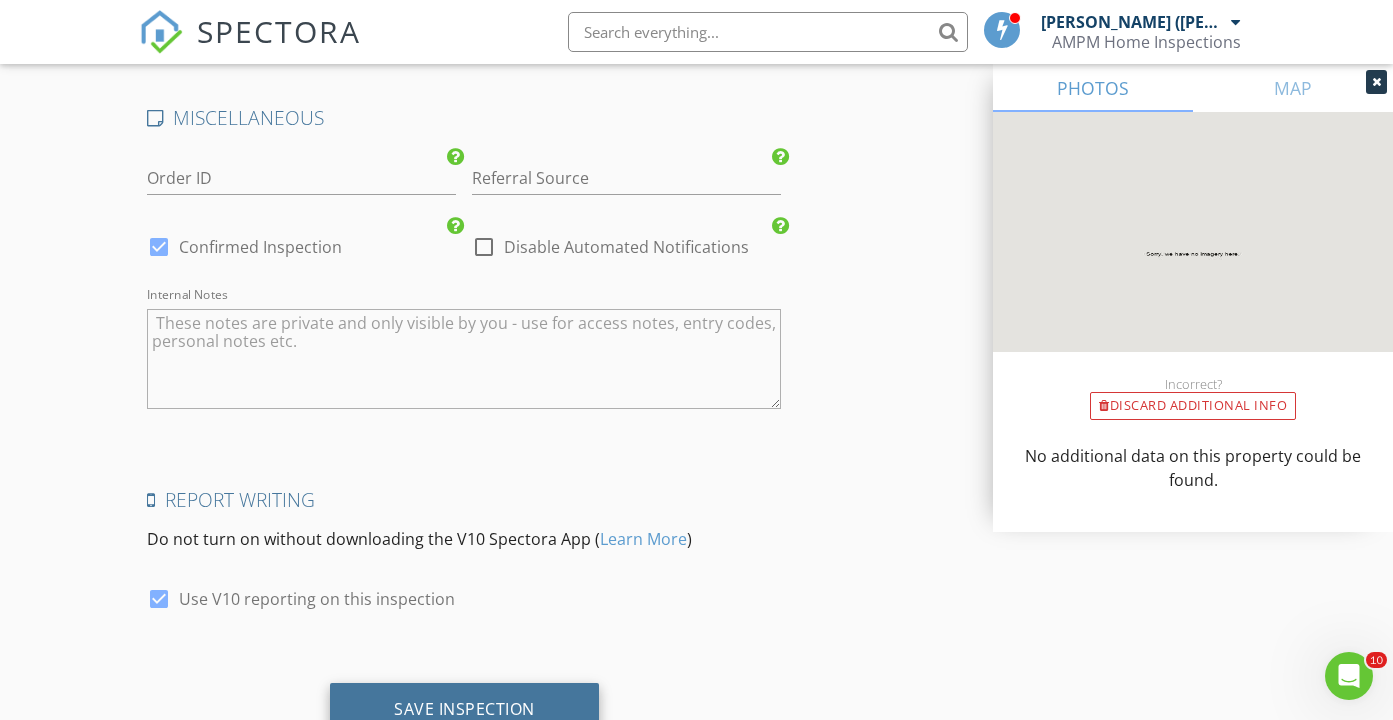 scroll, scrollTop: 3573, scrollLeft: 0, axis: vertical 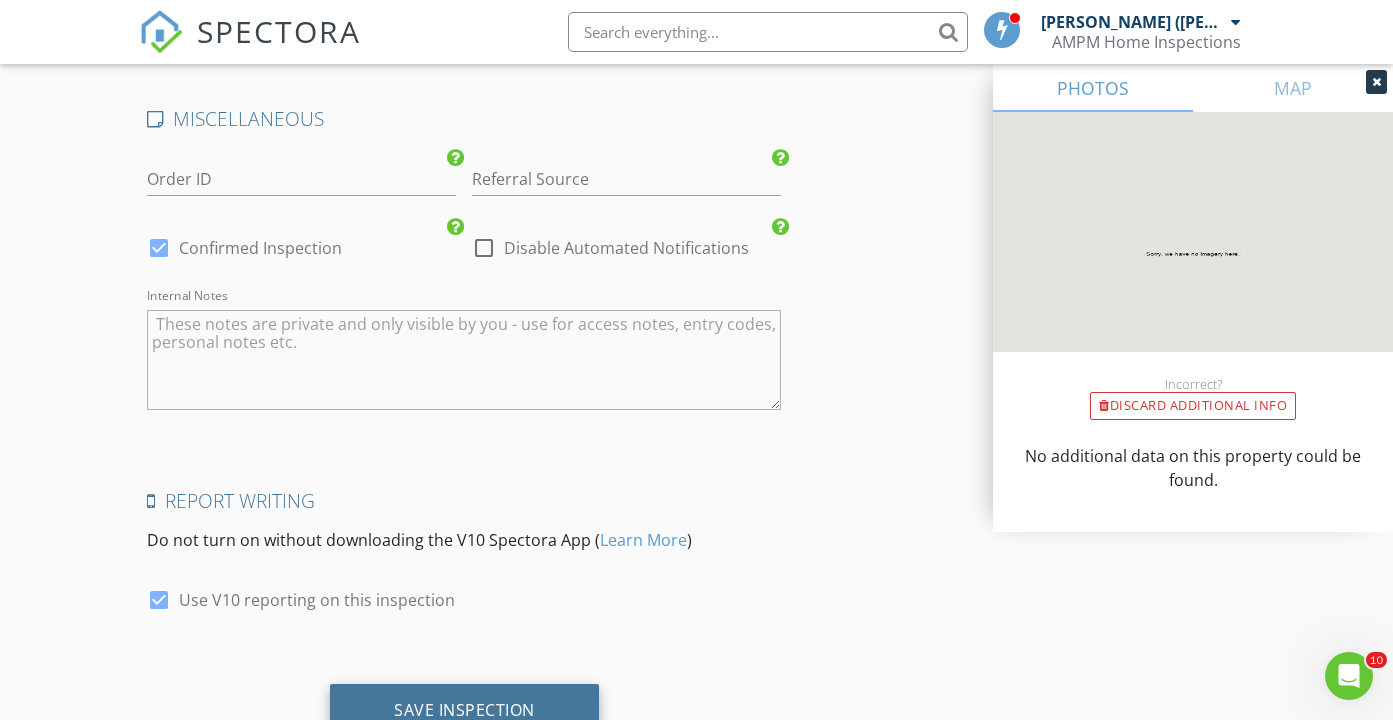 click on "Save Inspection" at bounding box center [464, 710] 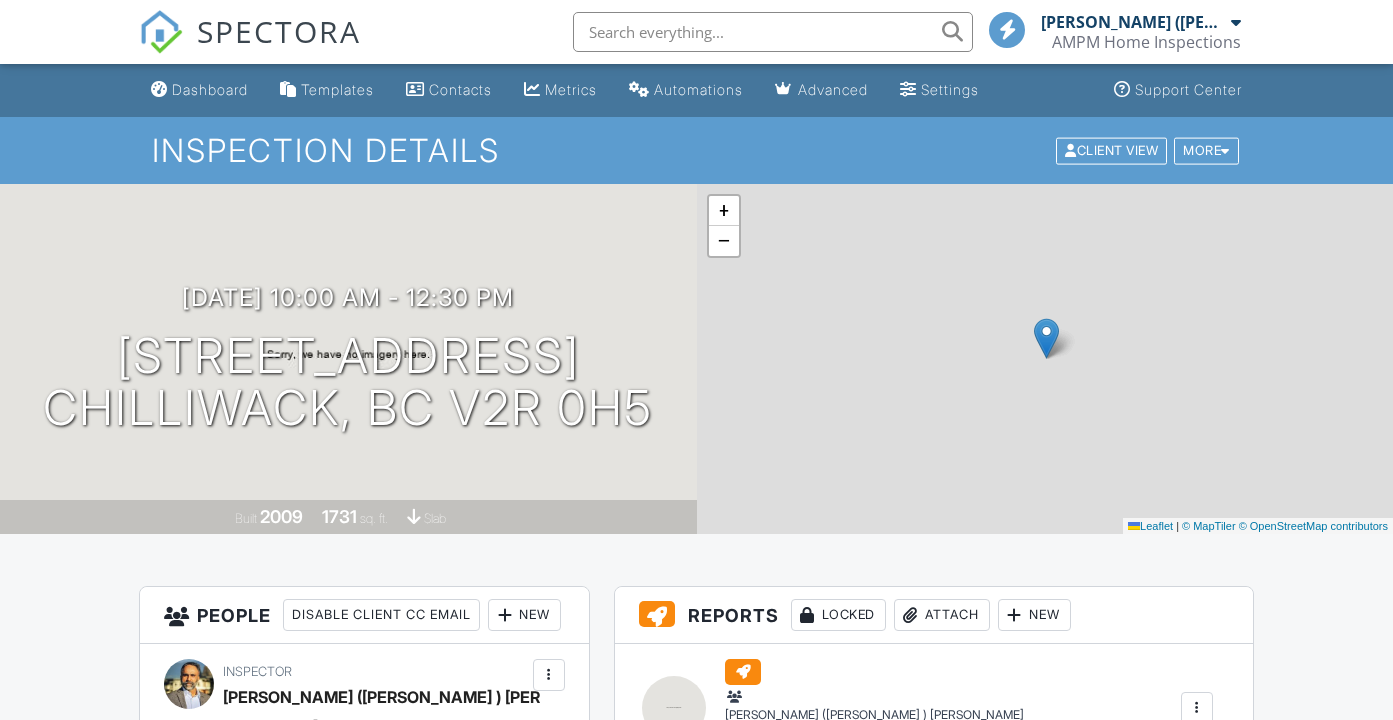 scroll, scrollTop: 0, scrollLeft: 0, axis: both 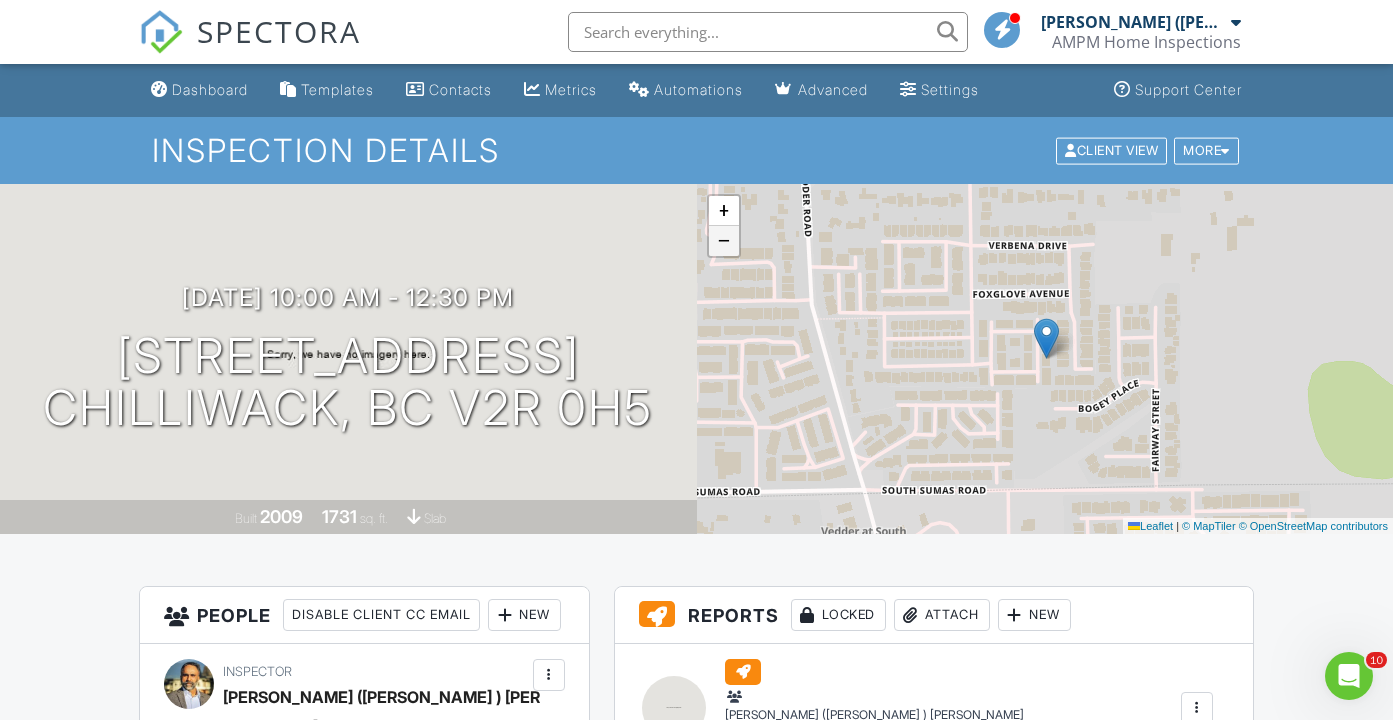 click on "−" at bounding box center (724, 241) 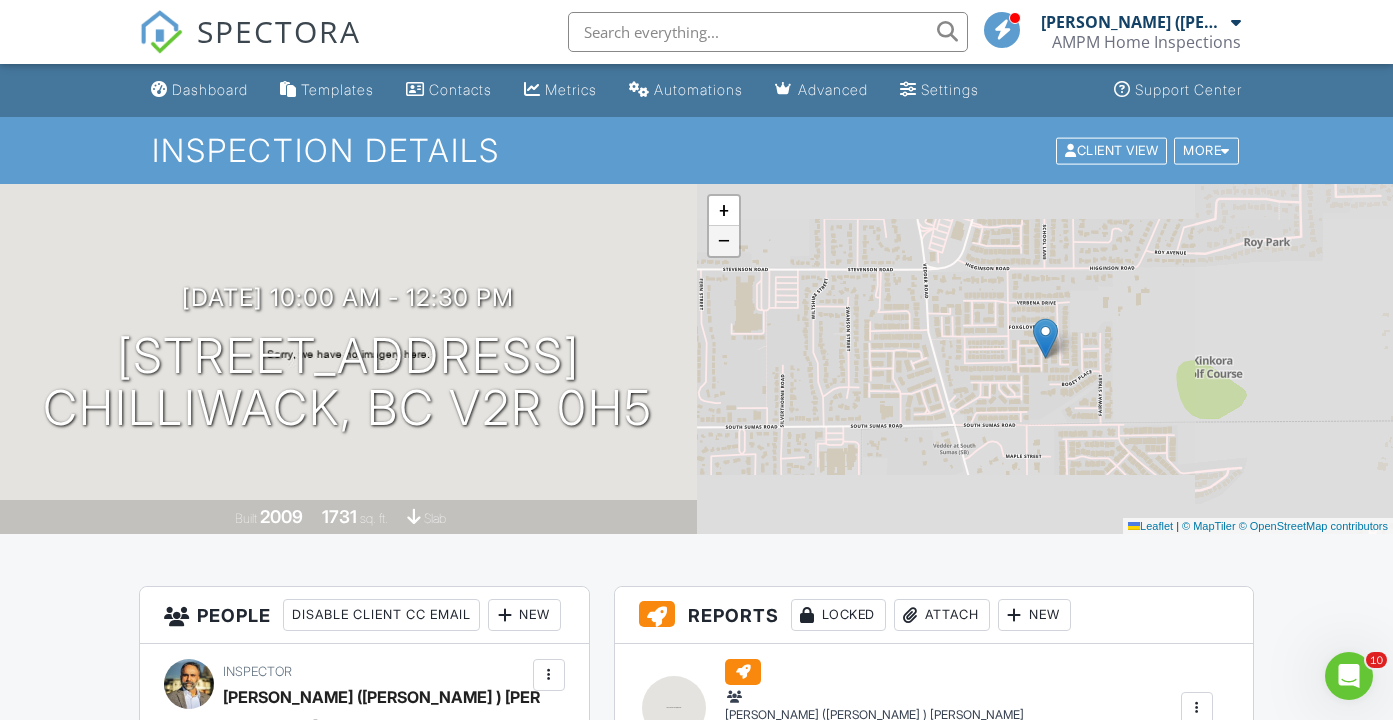 click on "−" at bounding box center (724, 241) 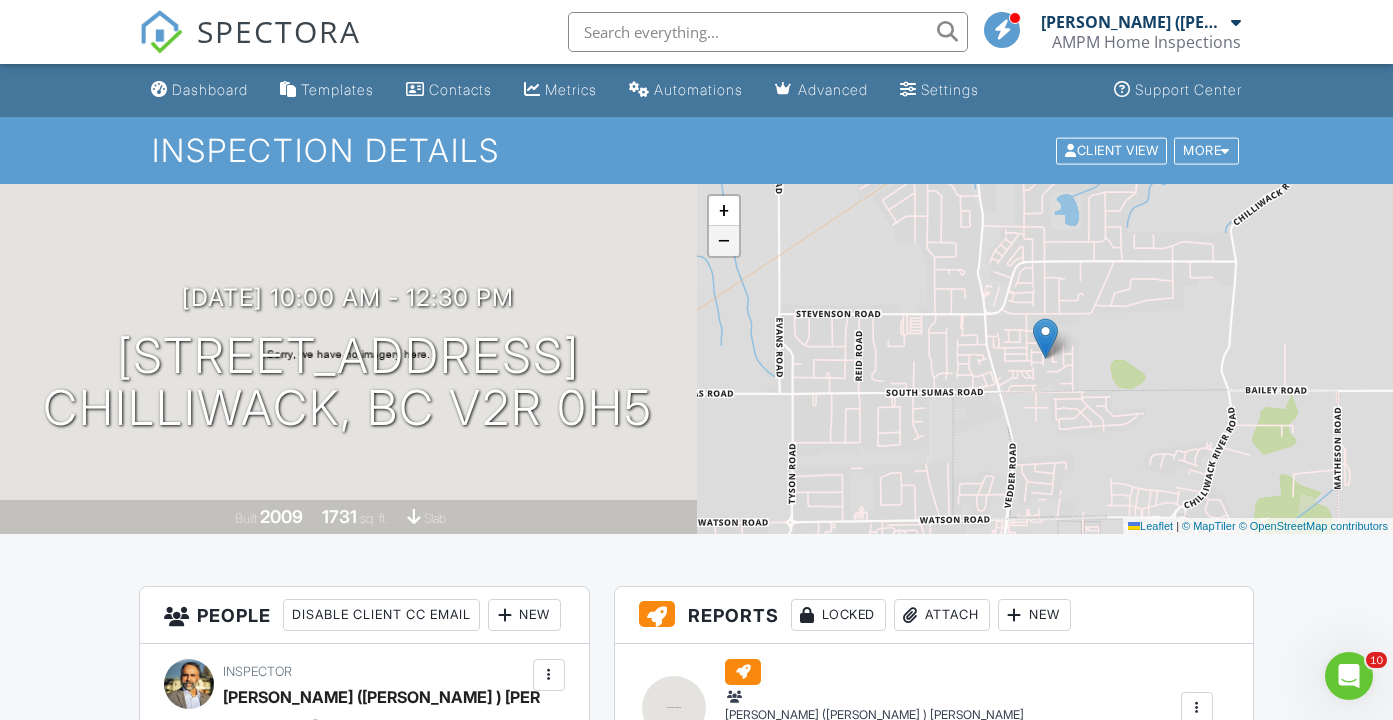 click on "−" at bounding box center (724, 241) 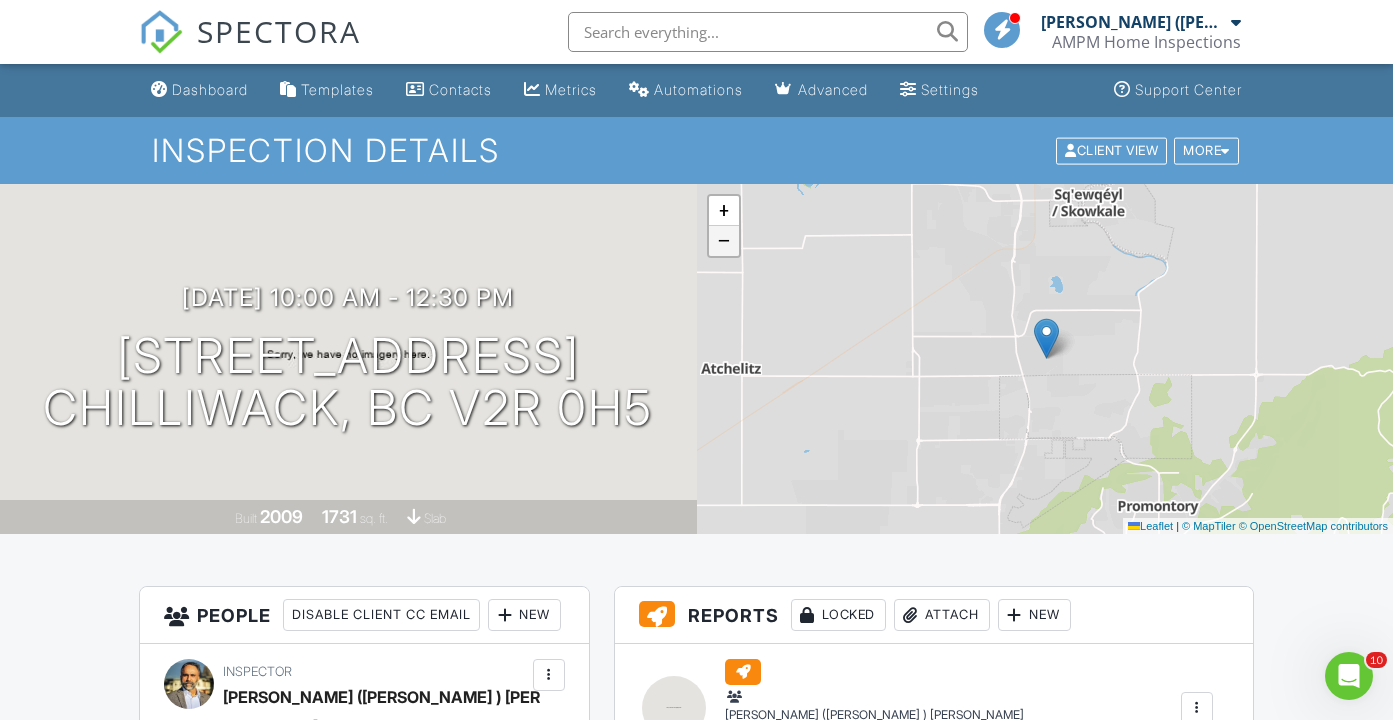 click on "−" at bounding box center [724, 241] 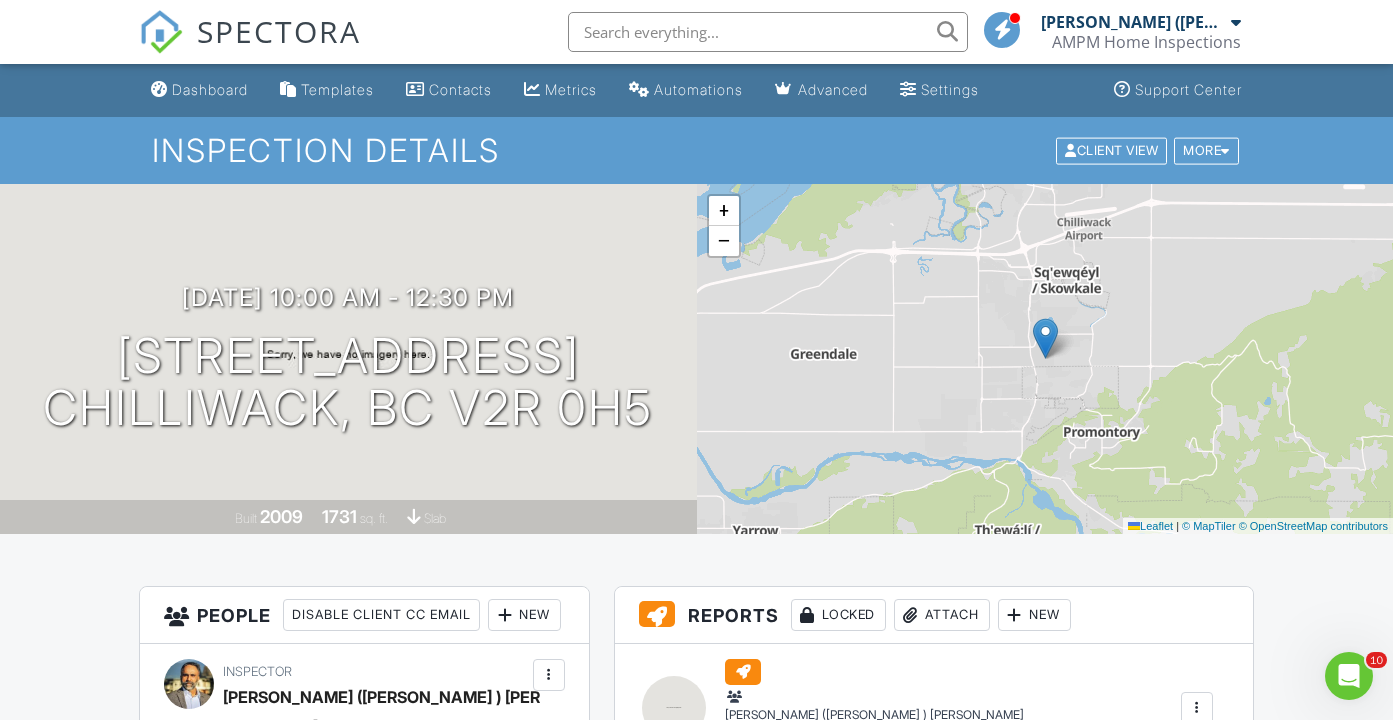 scroll, scrollTop: 0, scrollLeft: 0, axis: both 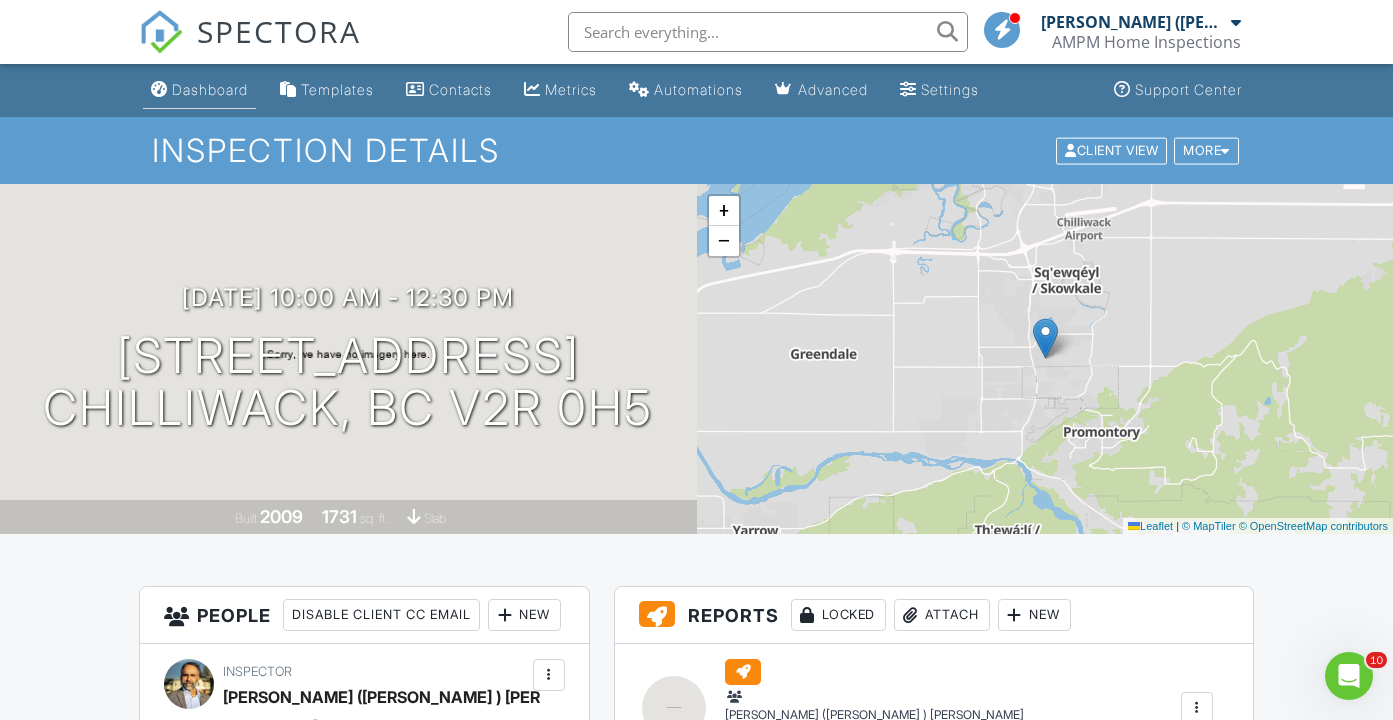 click on "Dashboard" at bounding box center [210, 89] 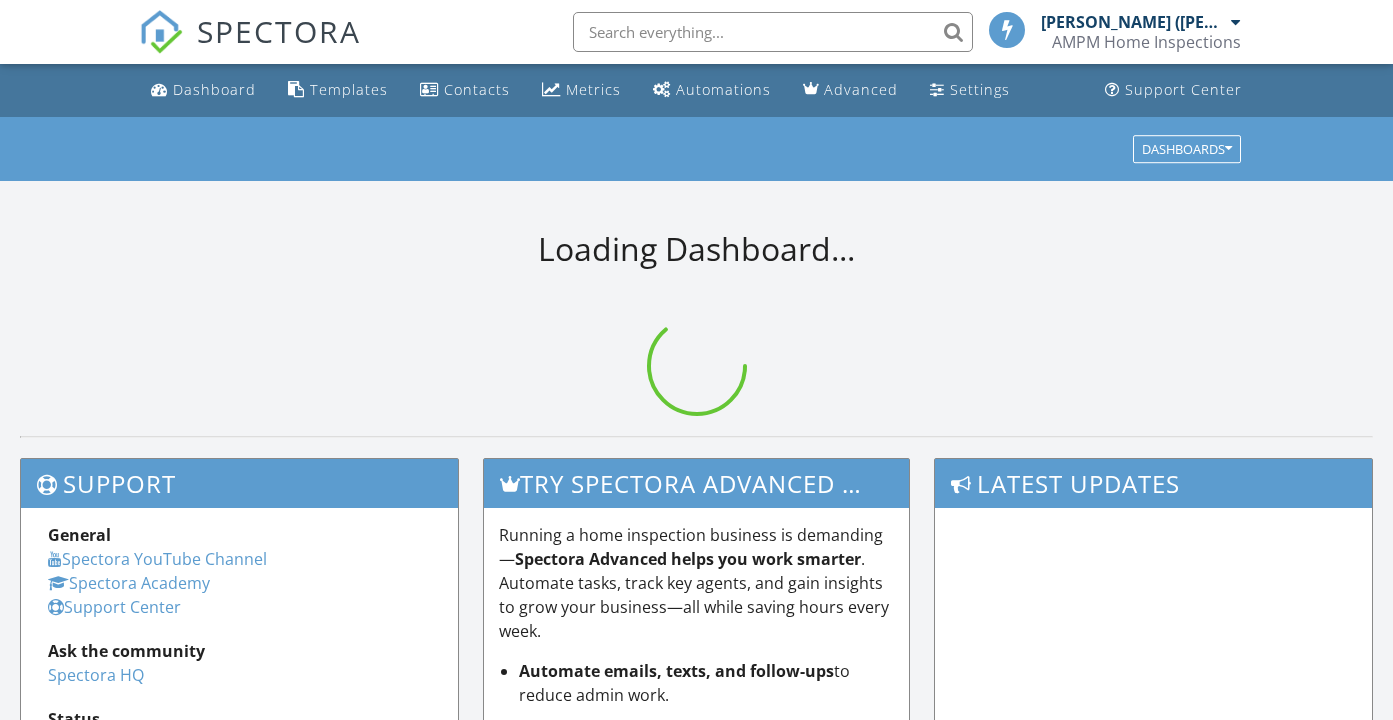 scroll, scrollTop: 0, scrollLeft: 0, axis: both 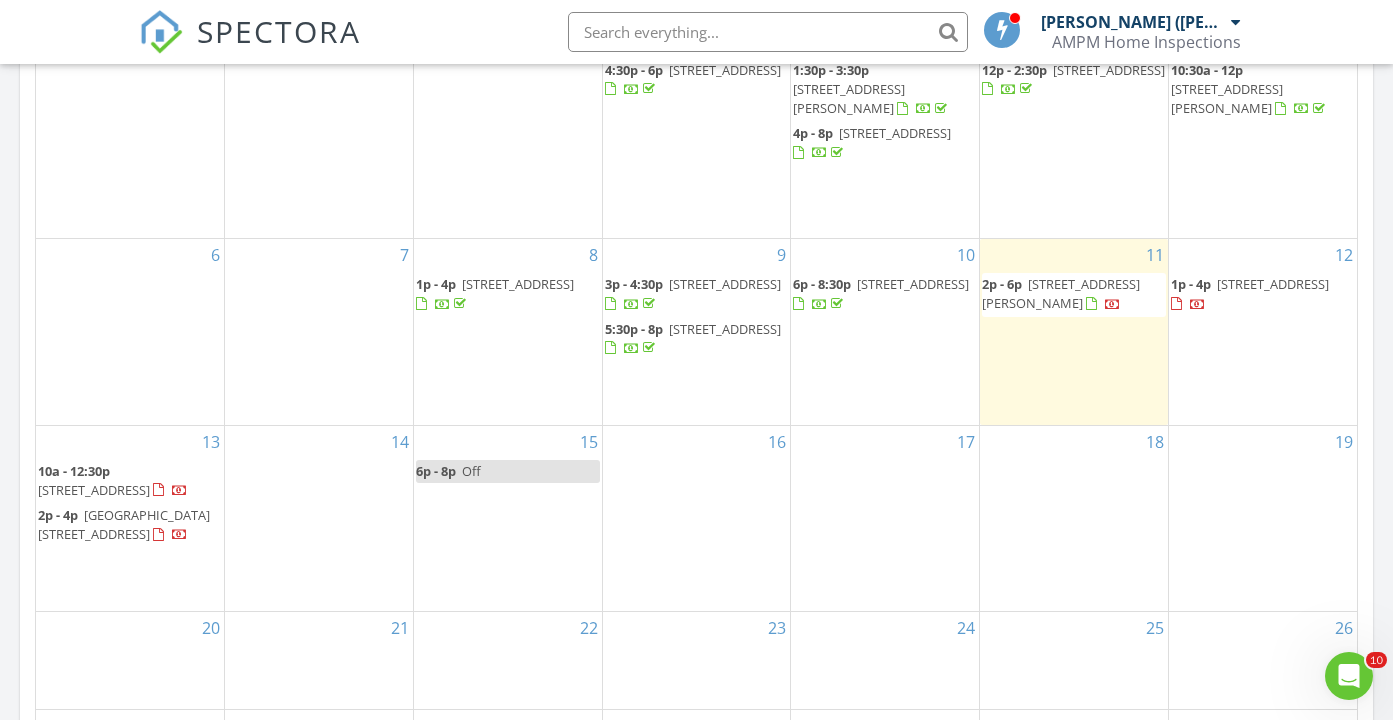 click at bounding box center [1113, 306] 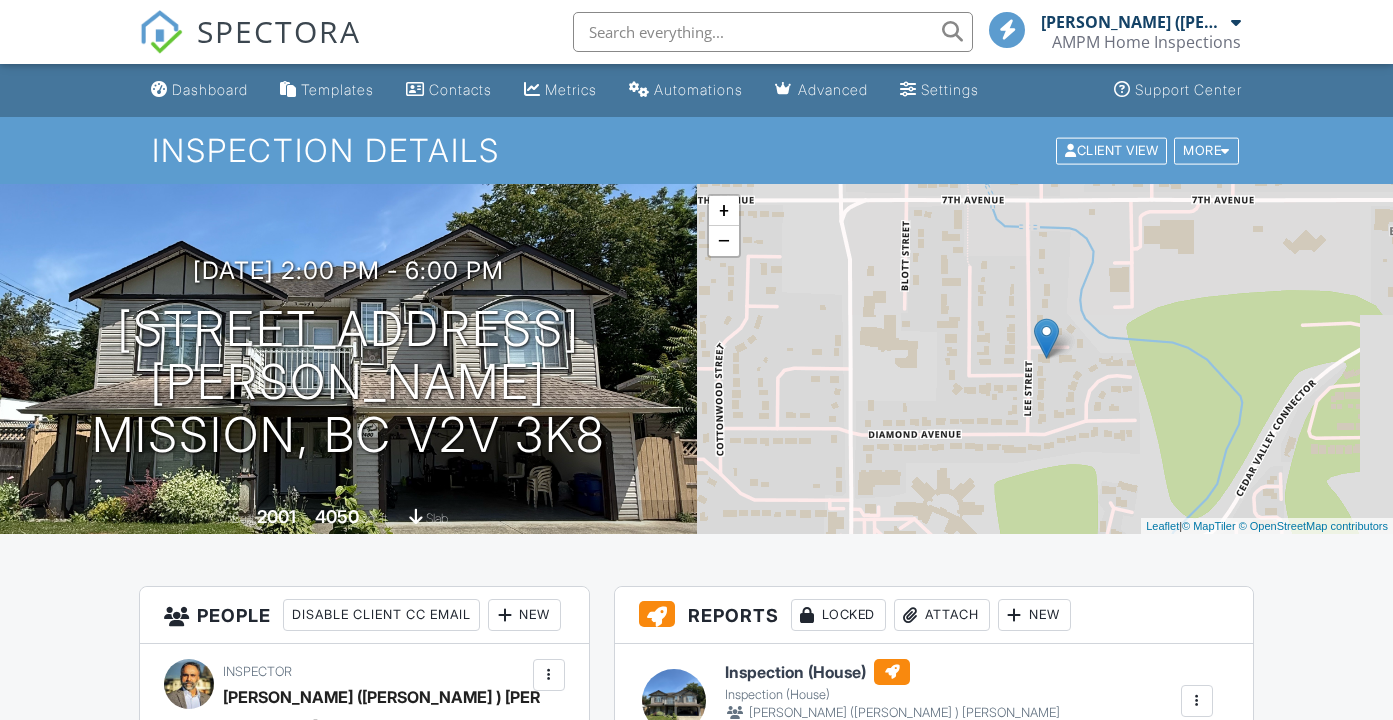 scroll, scrollTop: 0, scrollLeft: 0, axis: both 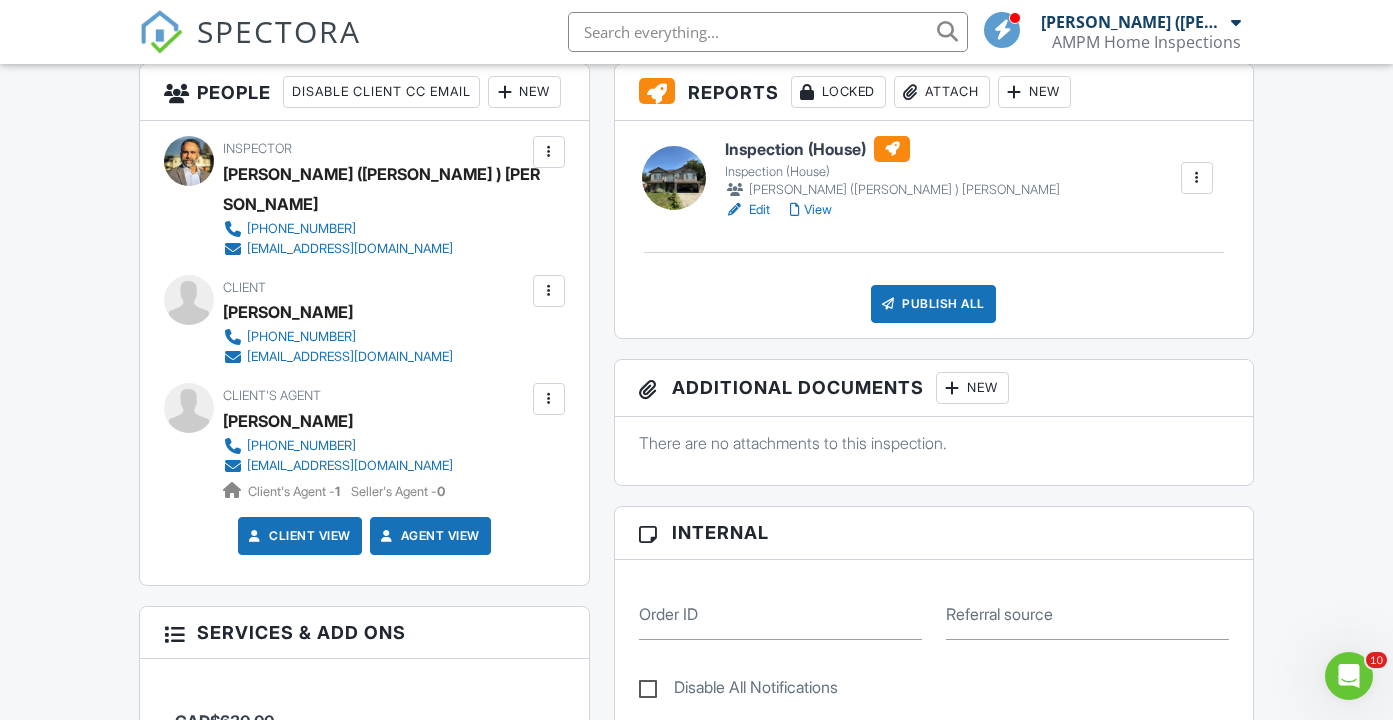 click on "View" at bounding box center (811, 210) 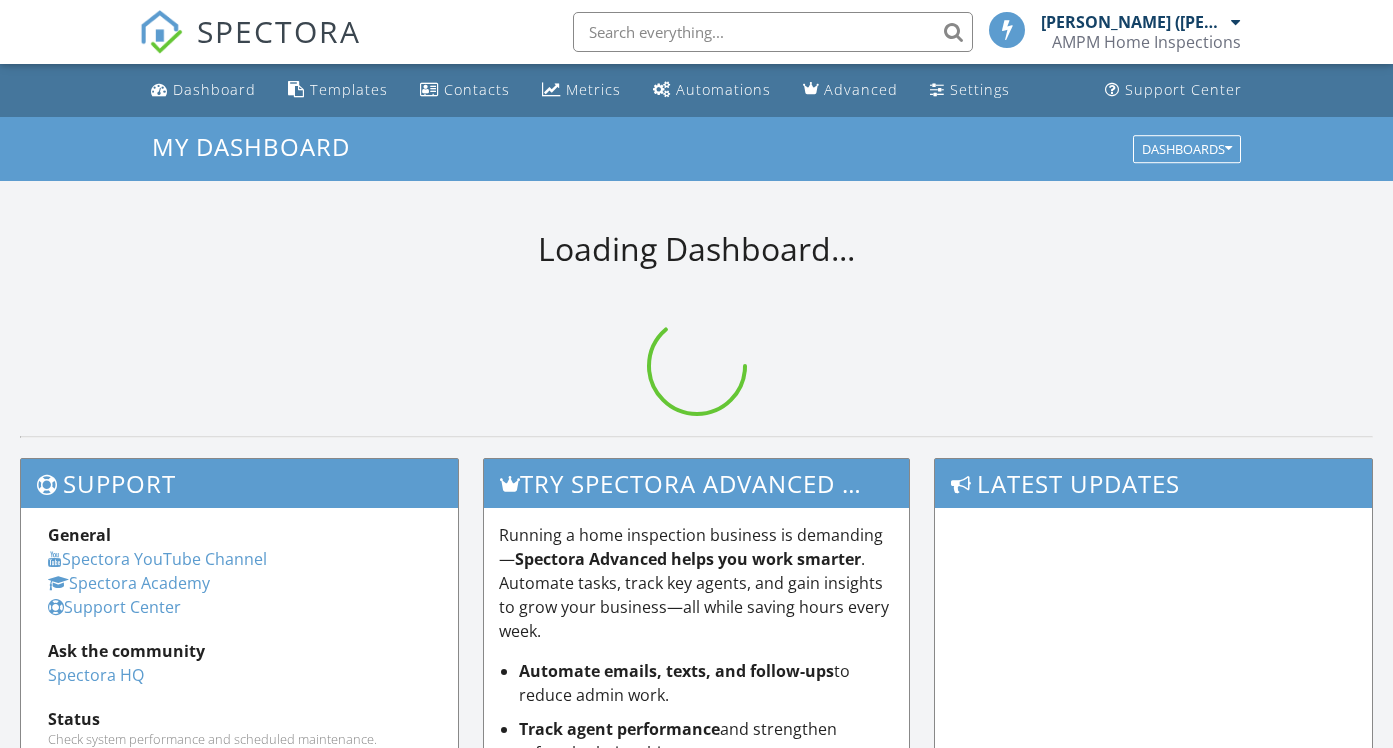 scroll, scrollTop: 0, scrollLeft: 0, axis: both 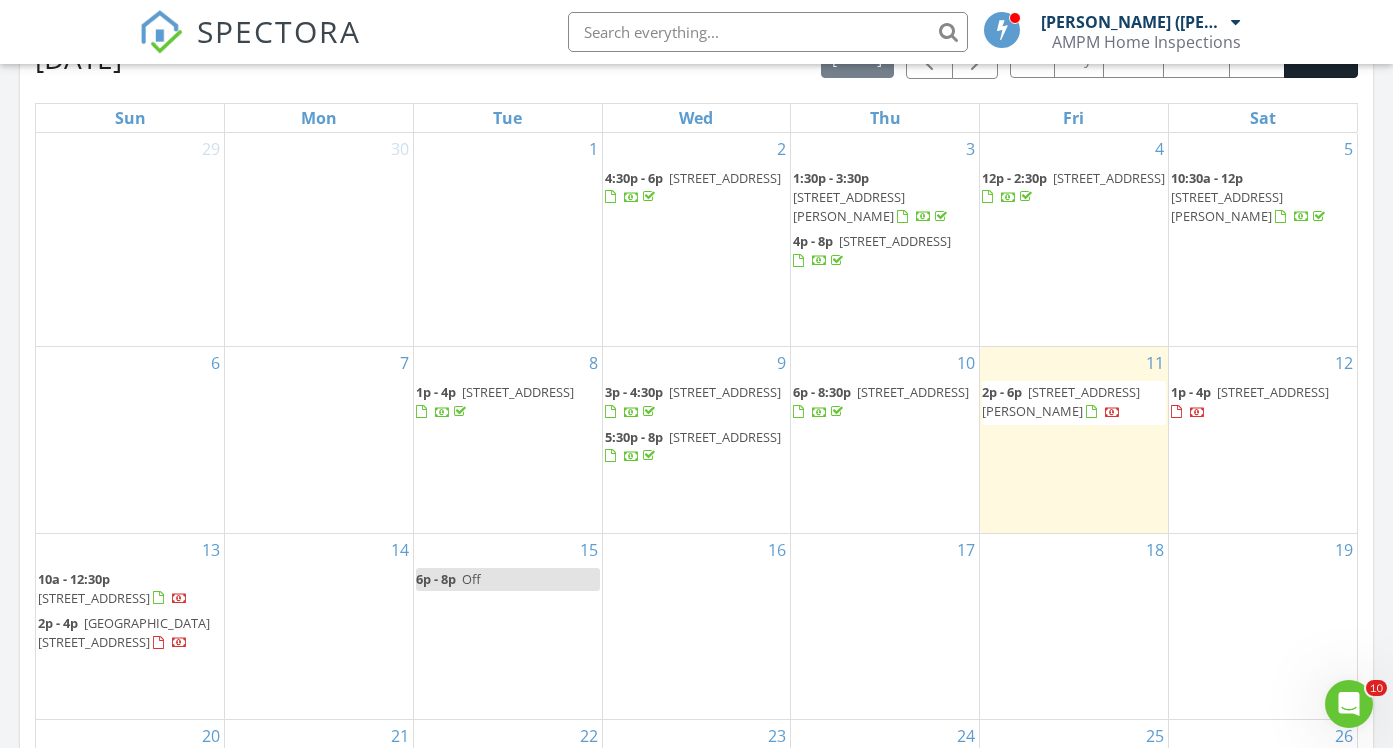 click on "7480 Lee St, Mission V2V 3K8" at bounding box center (1061, 401) 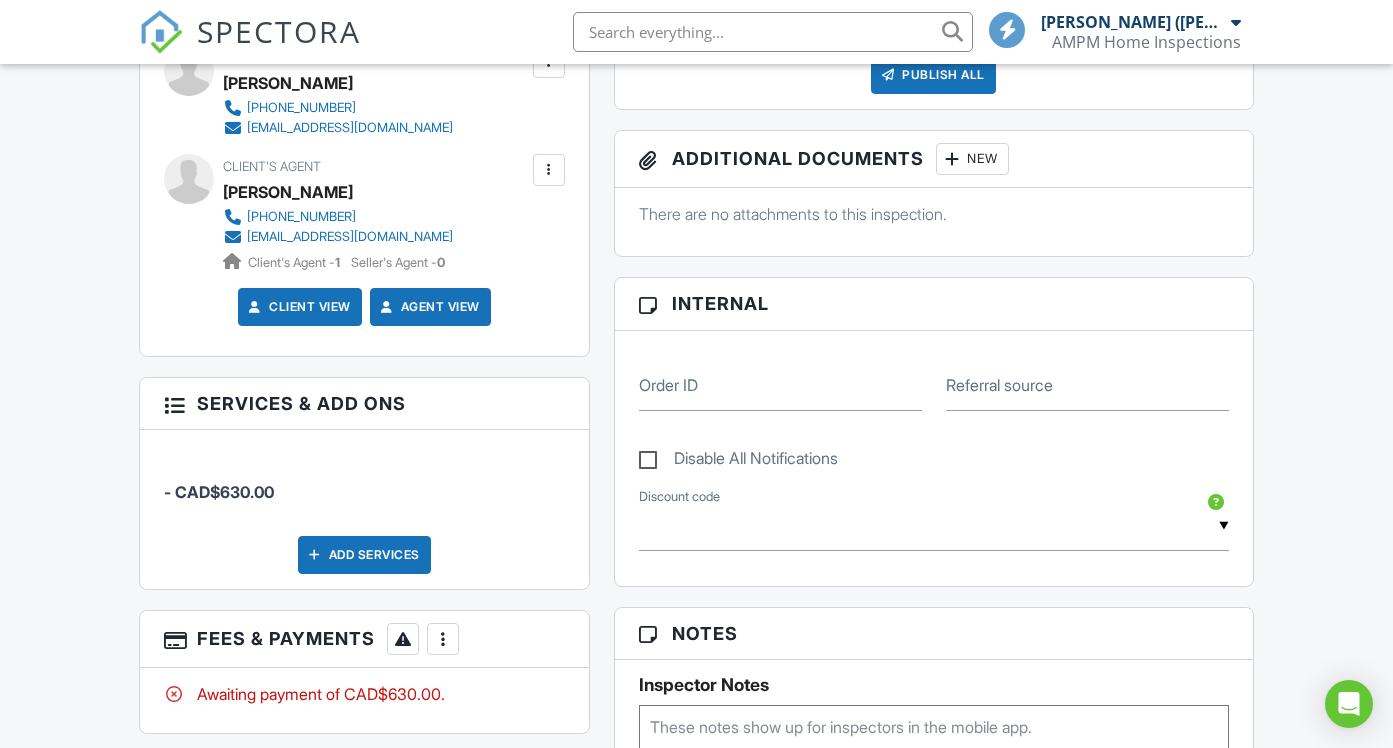 scroll, scrollTop: 816, scrollLeft: 0, axis: vertical 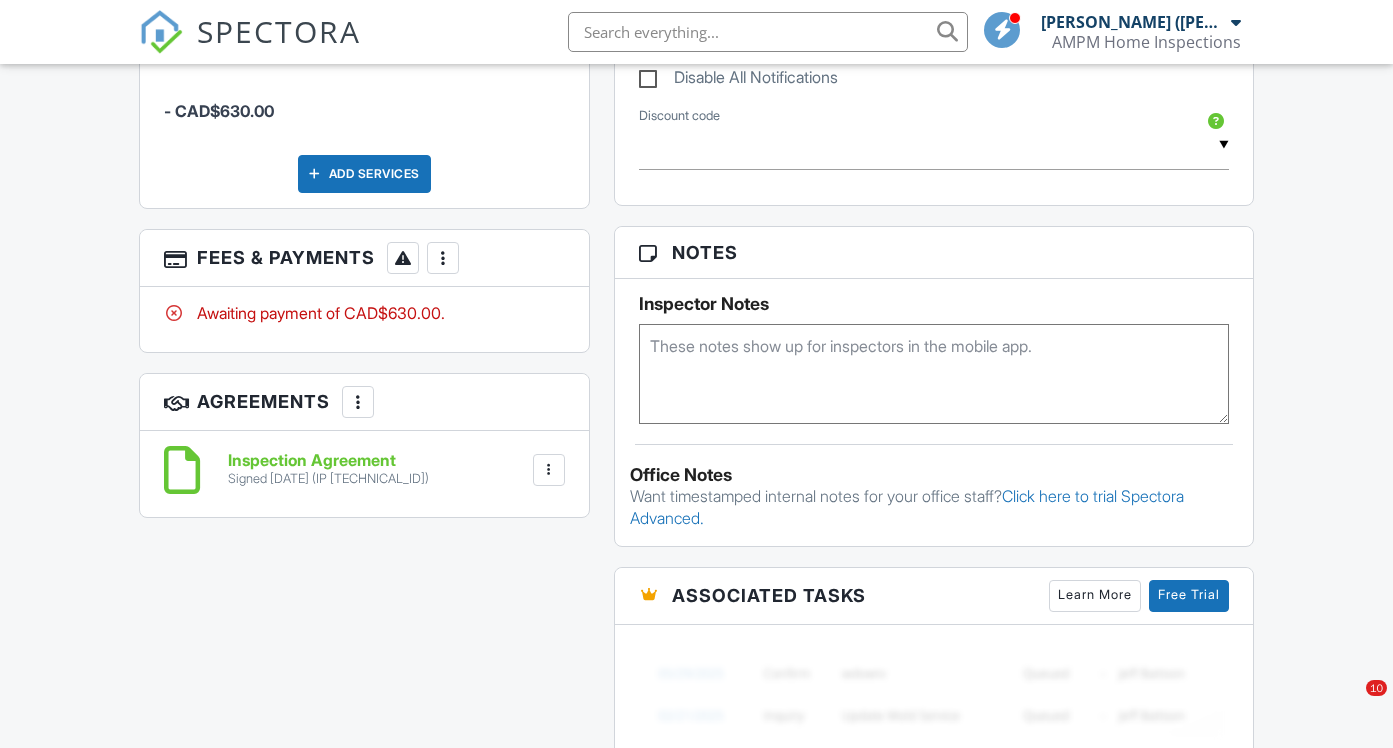 click at bounding box center (443, 258) 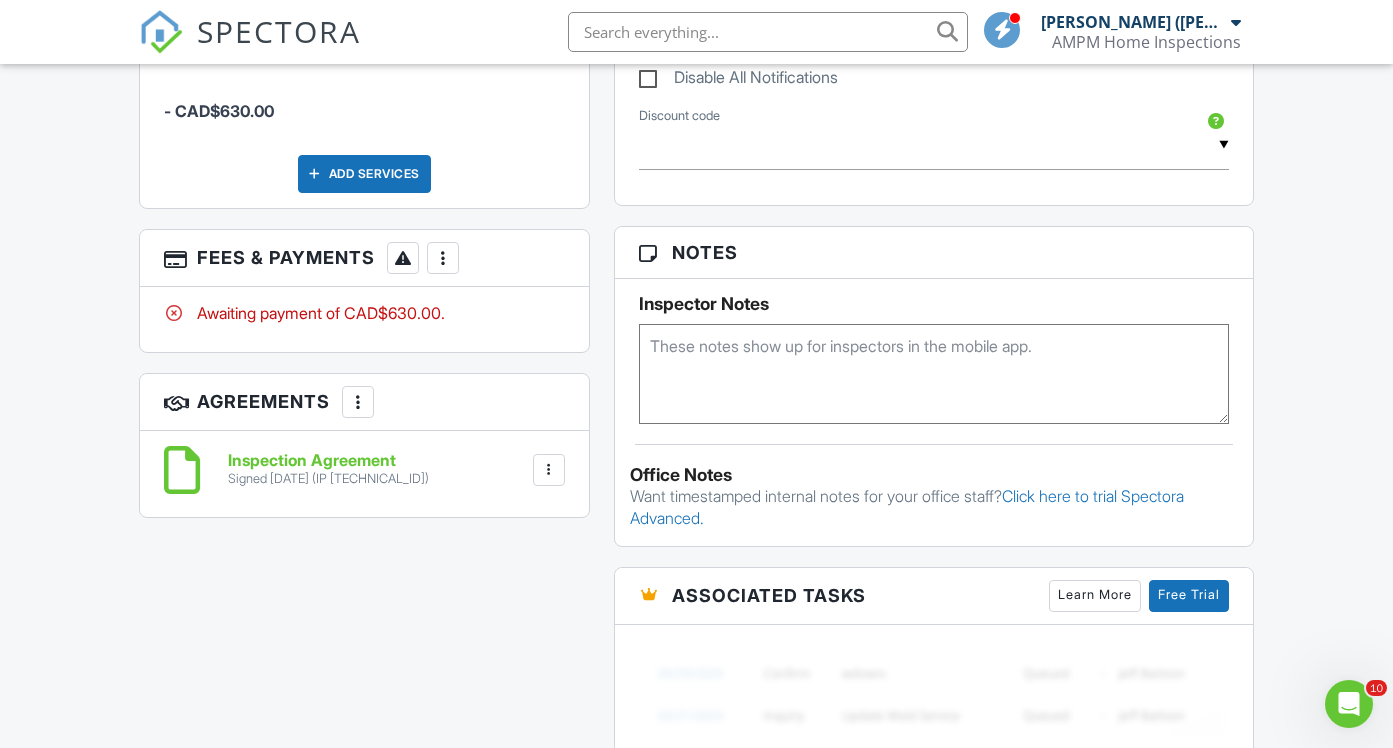 scroll, scrollTop: 0, scrollLeft: 0, axis: both 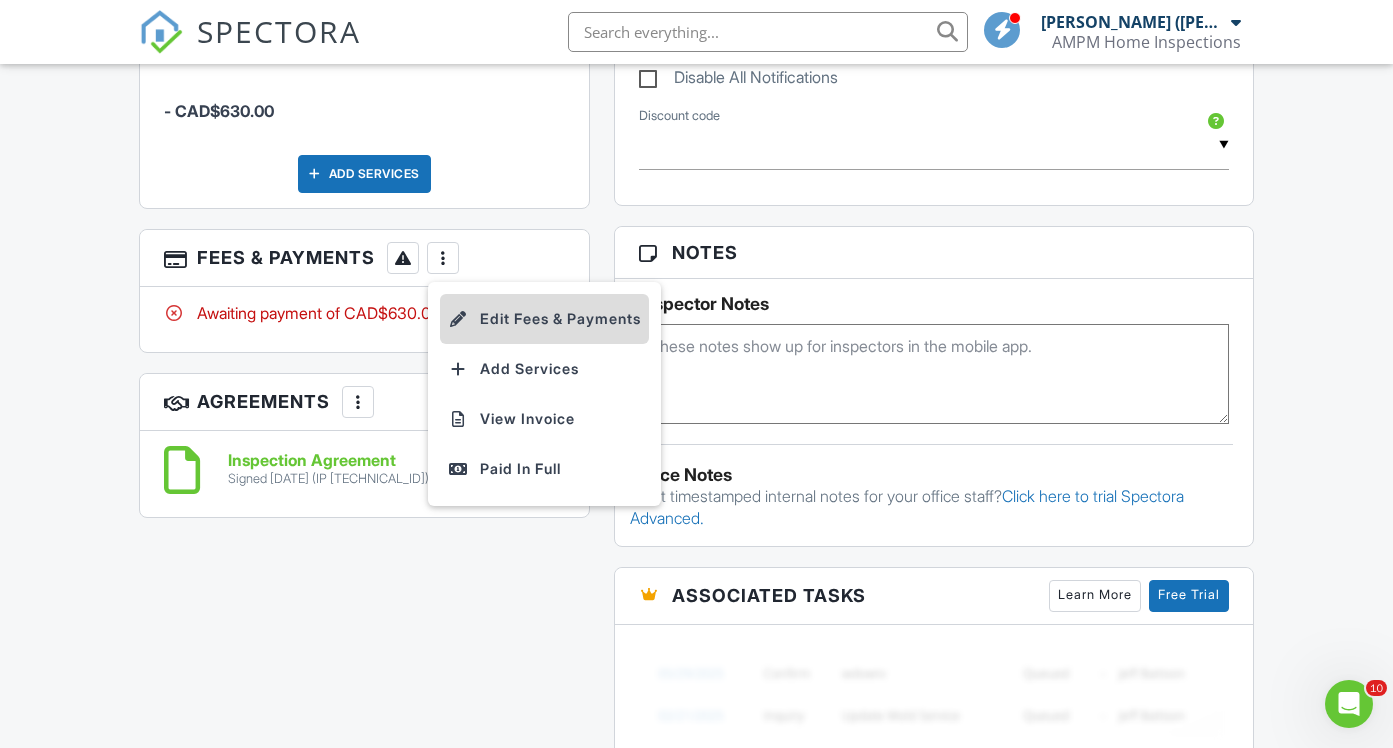 click on "Edit Fees & Payments" at bounding box center [544, 319] 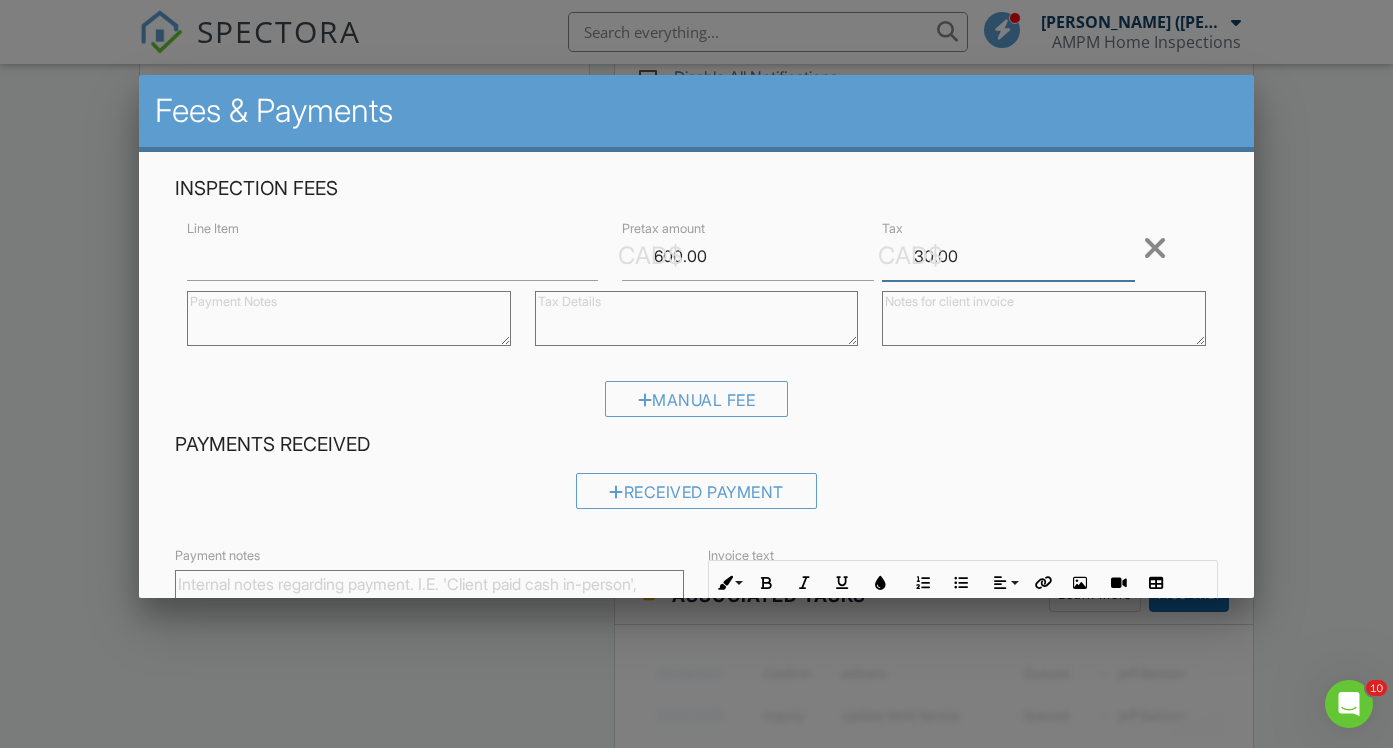 click on "30.00" at bounding box center (1008, 256) 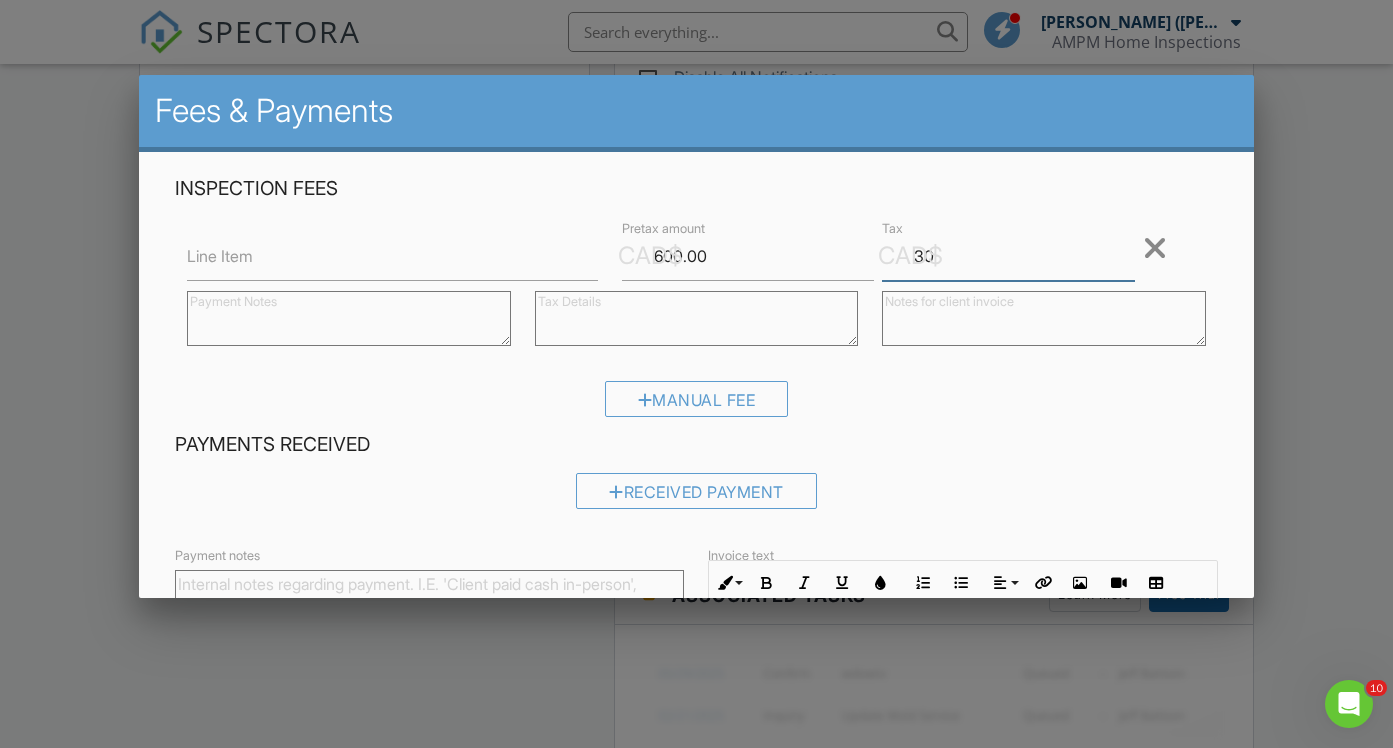 type on "3" 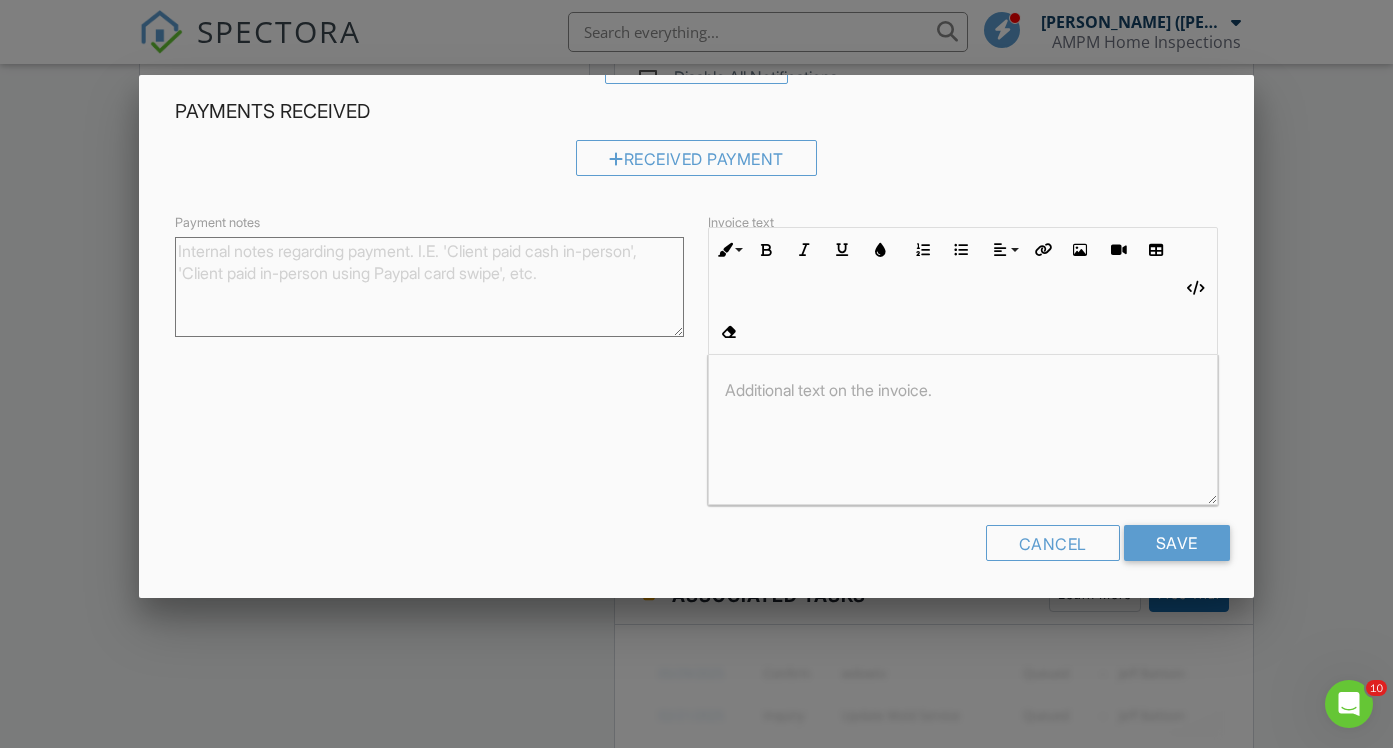 scroll, scrollTop: 332, scrollLeft: 0, axis: vertical 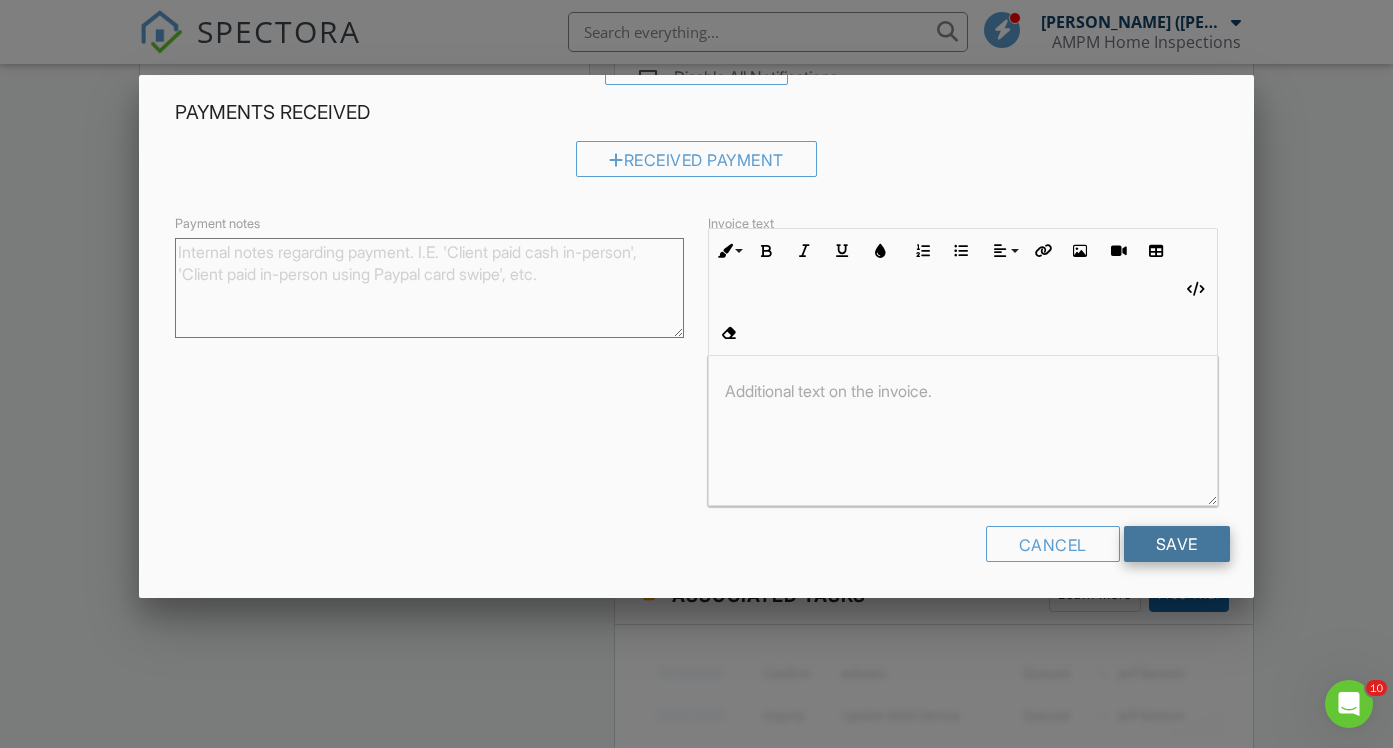 type 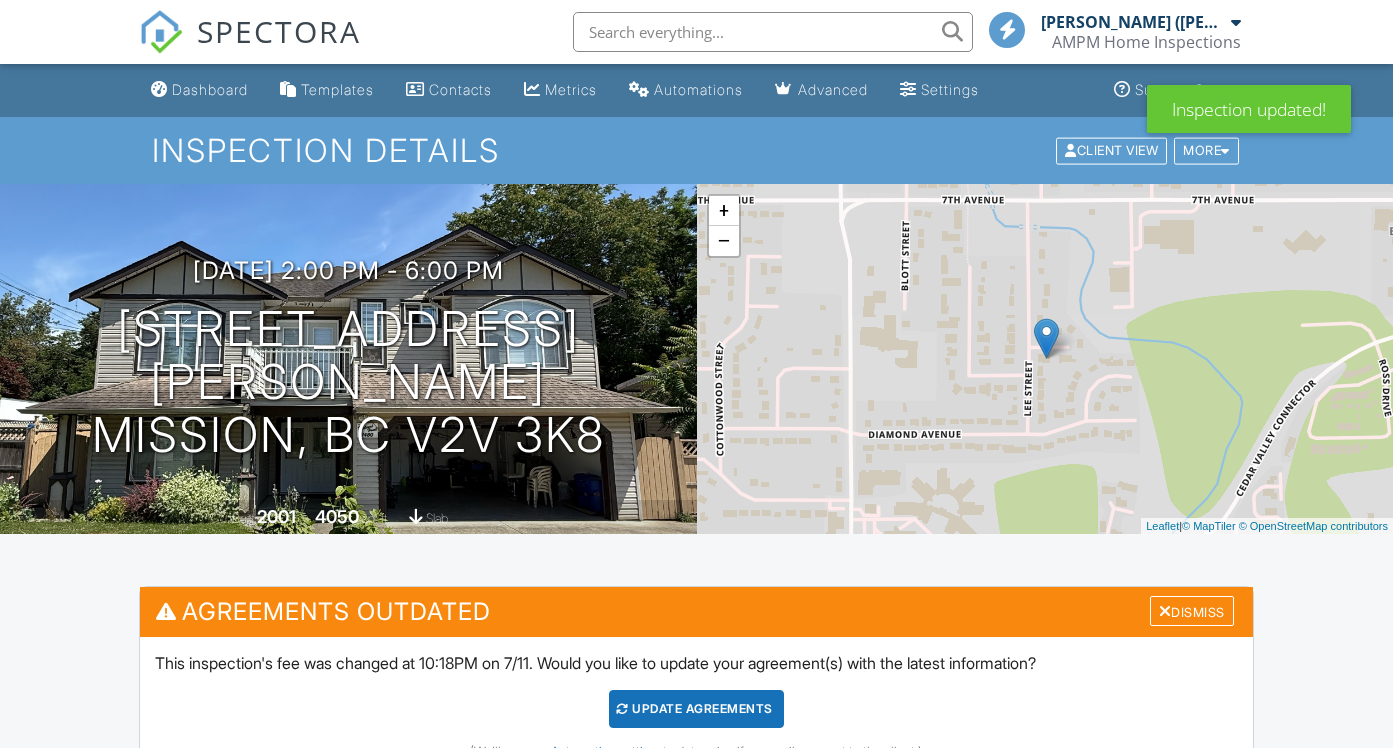 scroll, scrollTop: 1125, scrollLeft: 0, axis: vertical 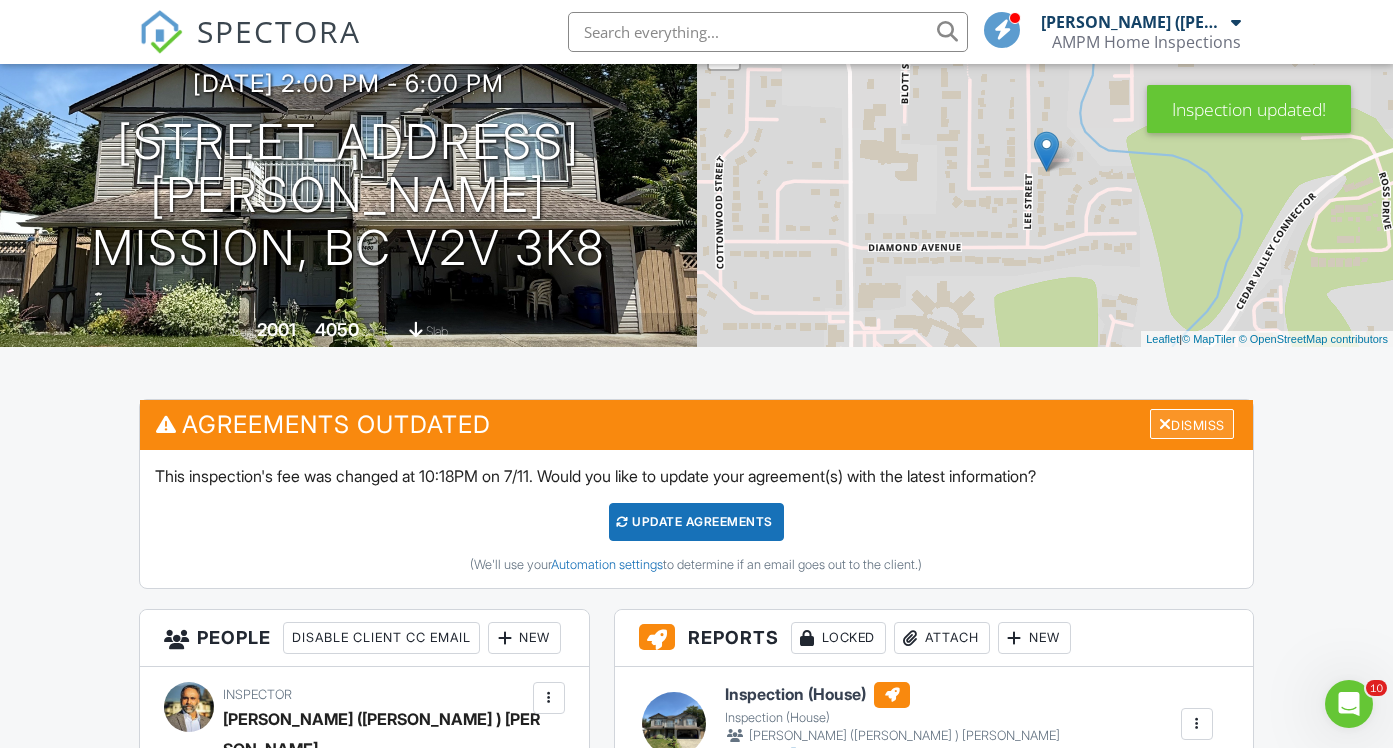 click on "Dismiss" at bounding box center (1192, 424) 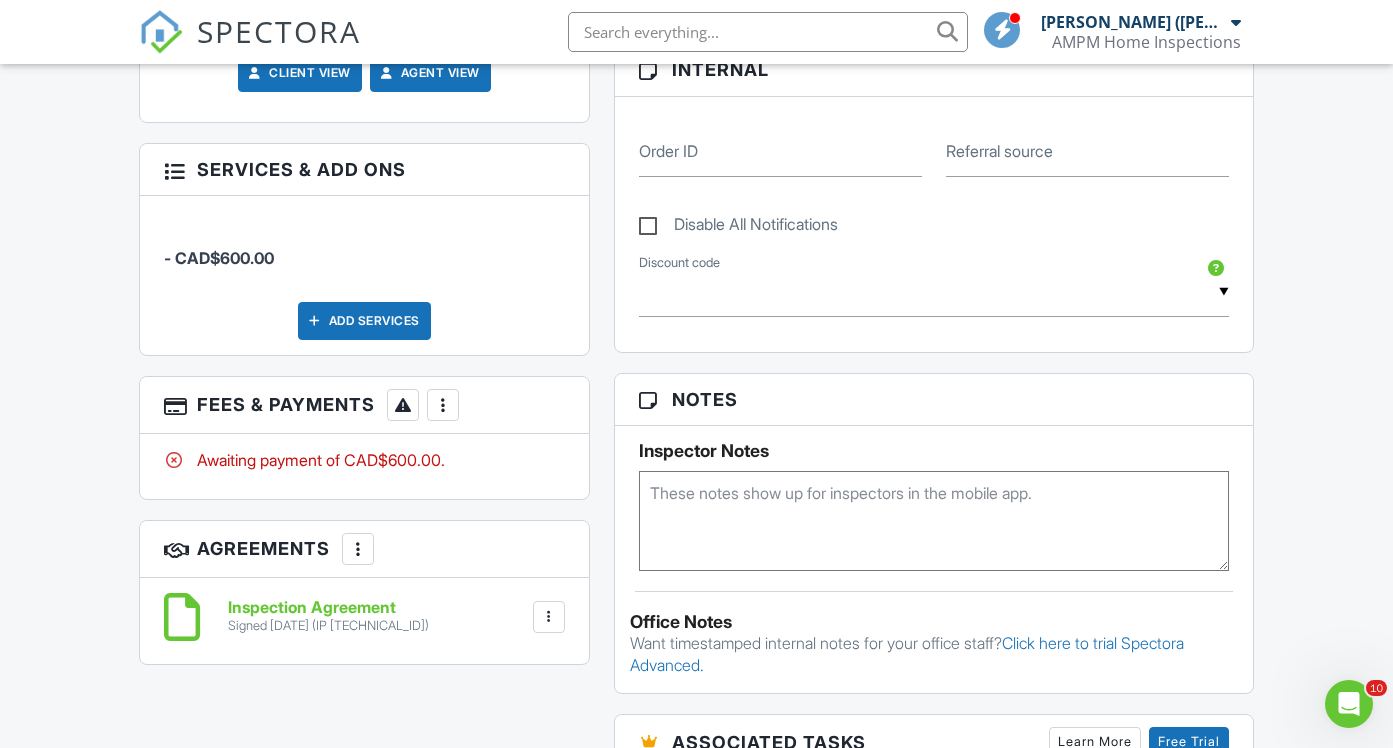 scroll, scrollTop: 997, scrollLeft: 0, axis: vertical 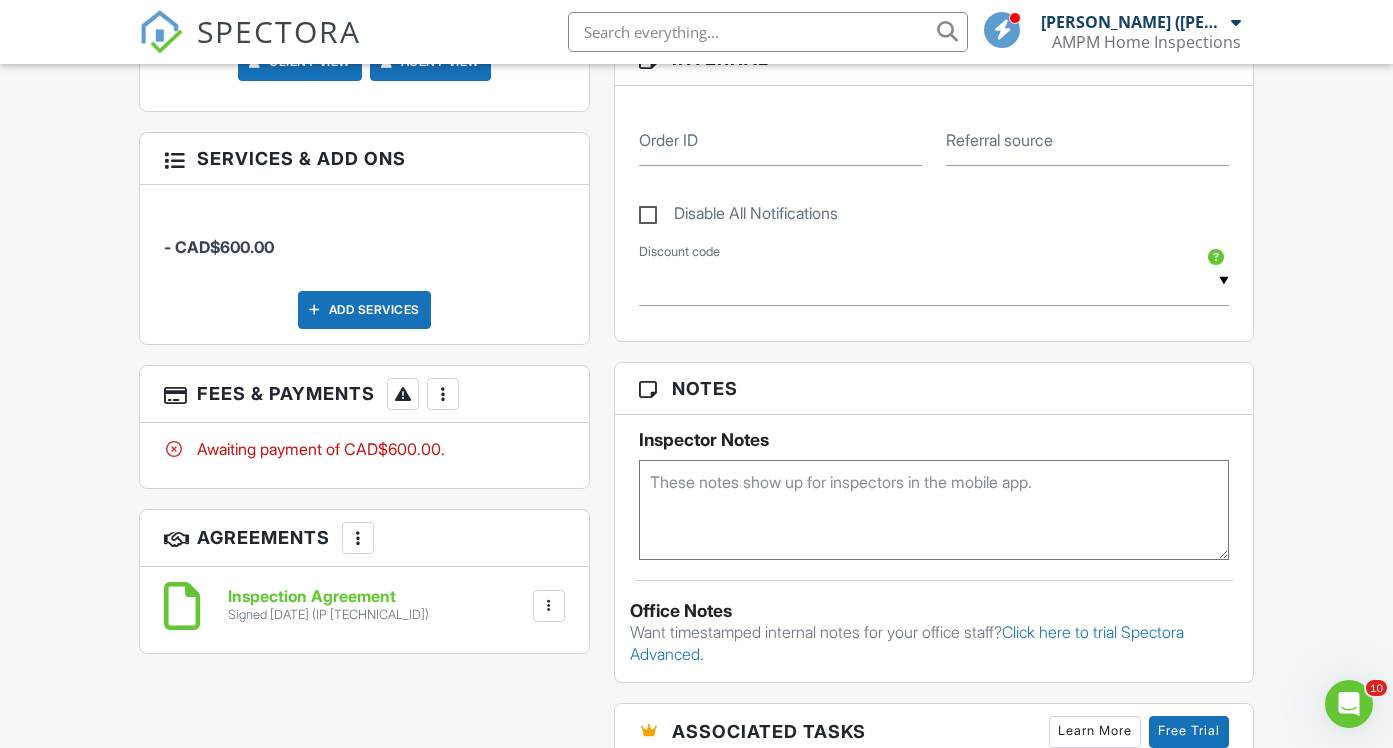 click at bounding box center [443, 394] 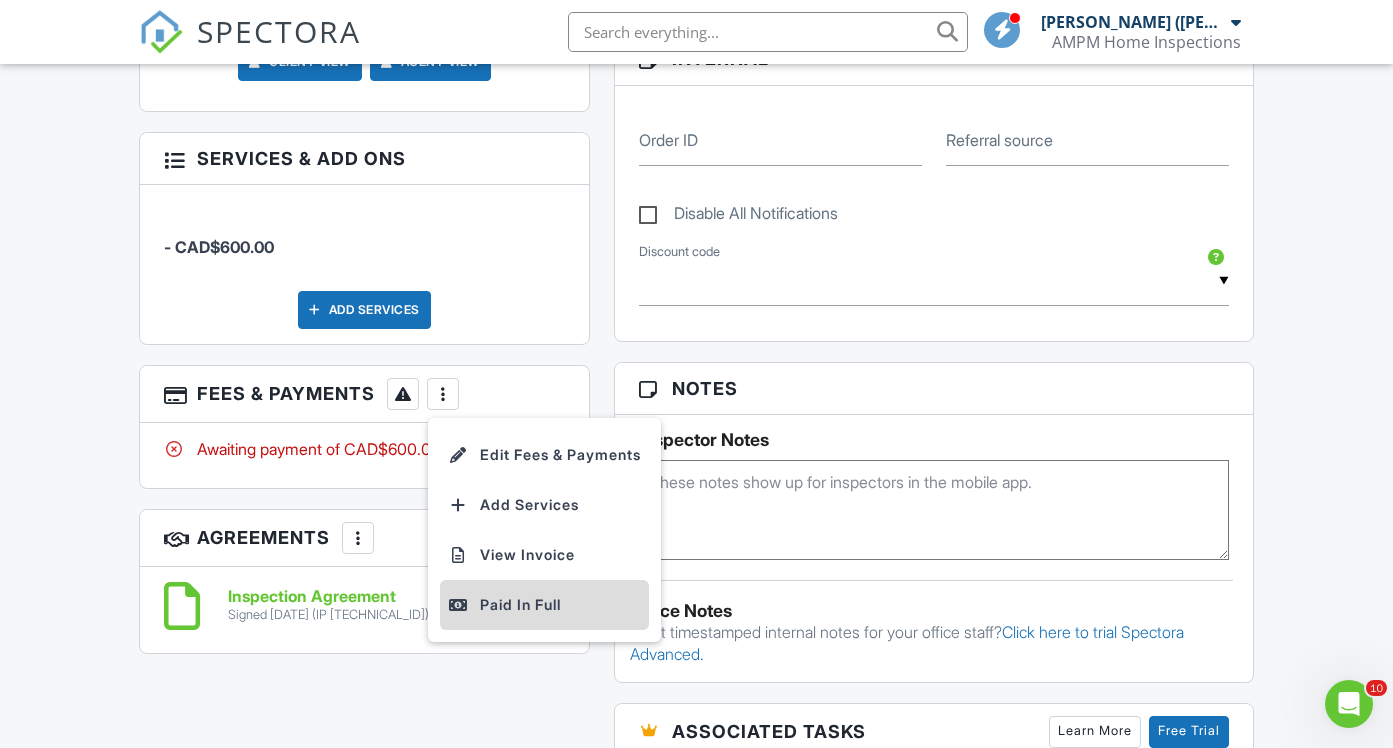 click on "Paid In Full" at bounding box center (544, 605) 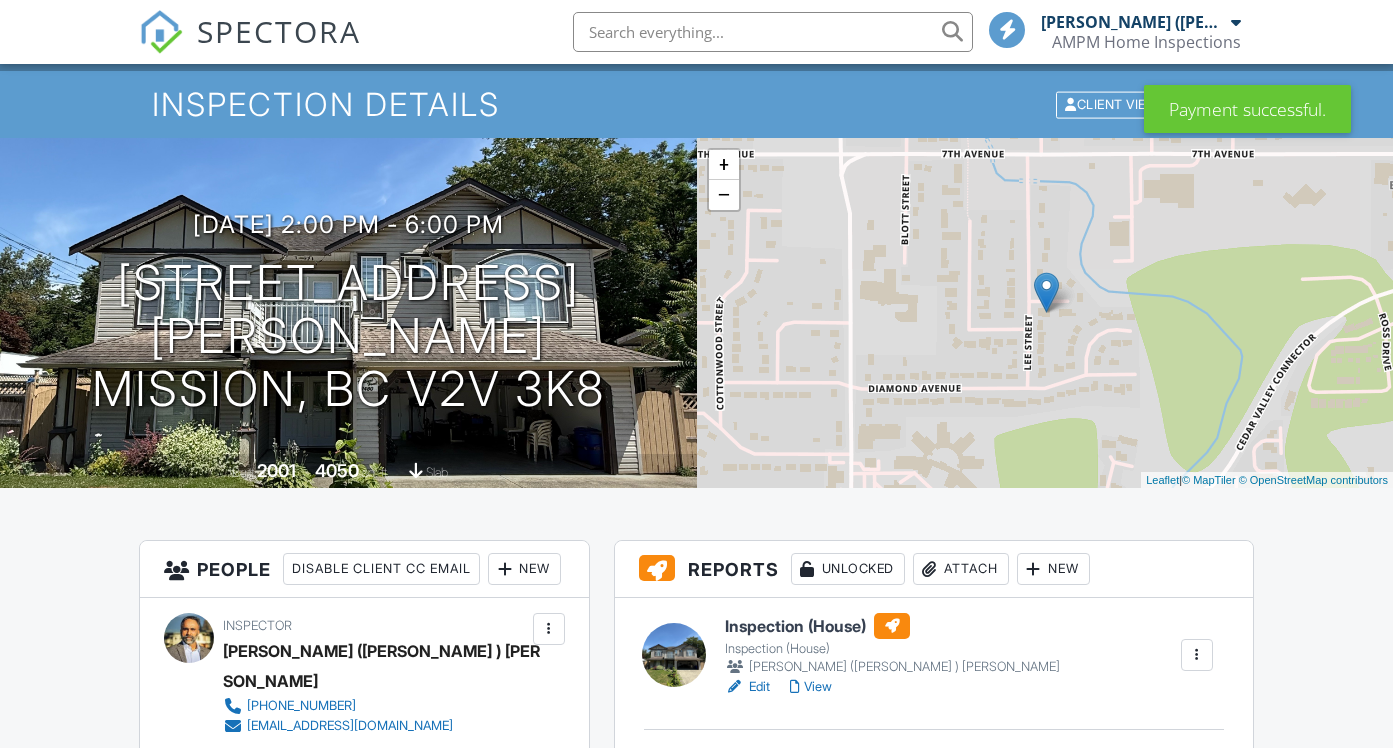 scroll, scrollTop: 46, scrollLeft: 0, axis: vertical 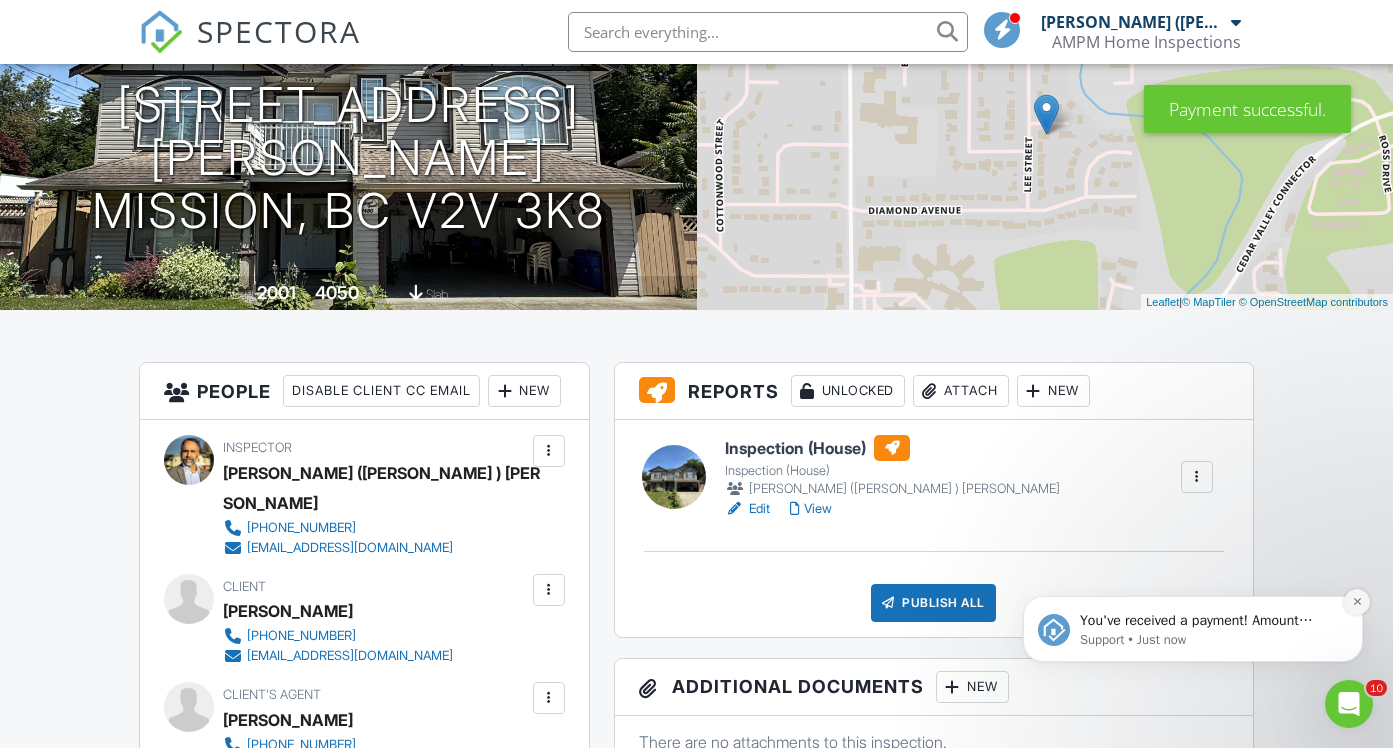 click 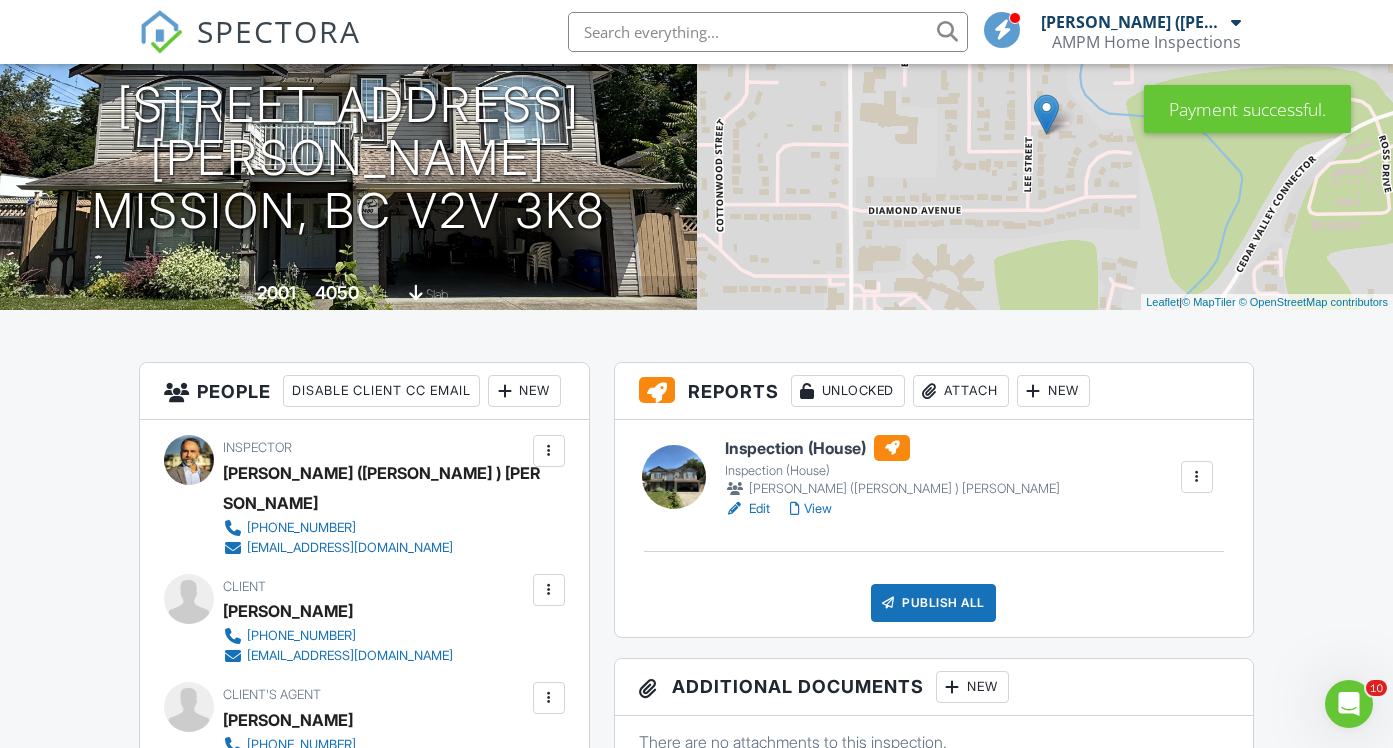click on "View" at bounding box center (811, 509) 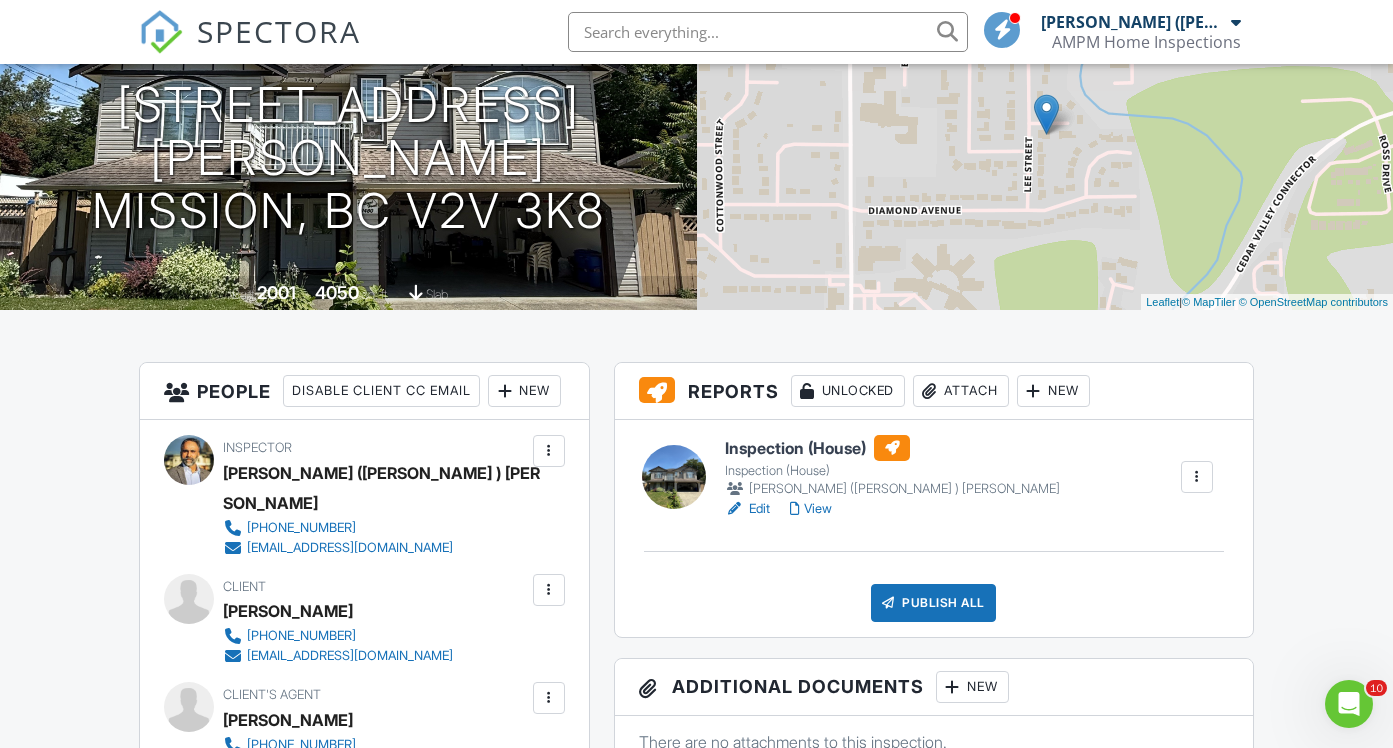 click on "View" at bounding box center [811, 509] 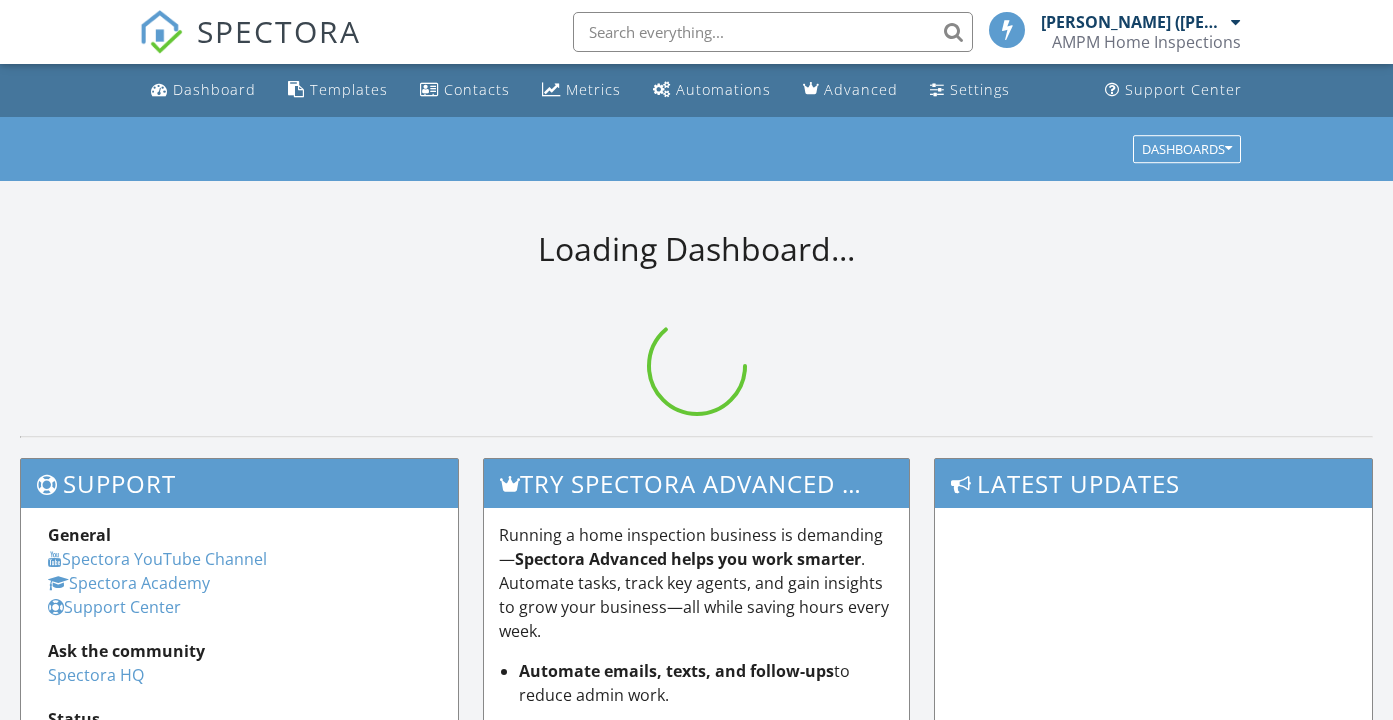 scroll, scrollTop: 0, scrollLeft: 0, axis: both 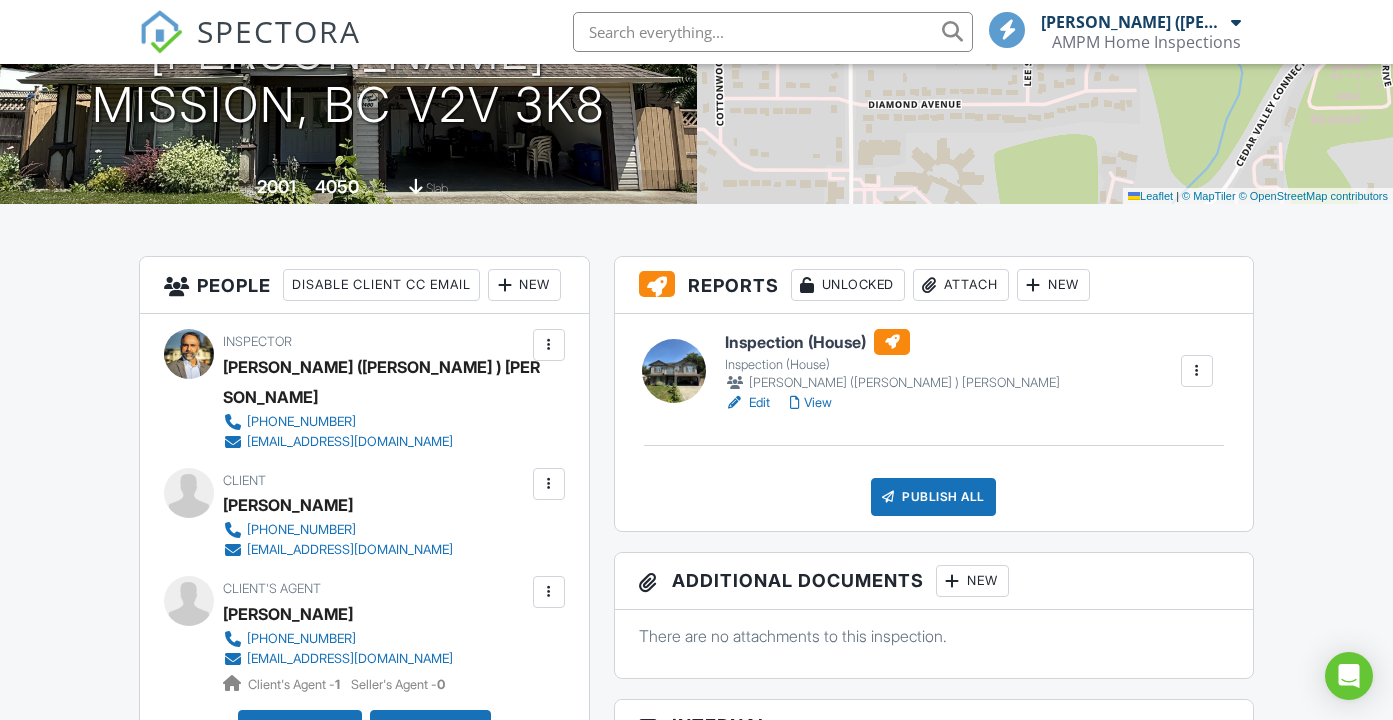 click on "View" at bounding box center [811, 403] 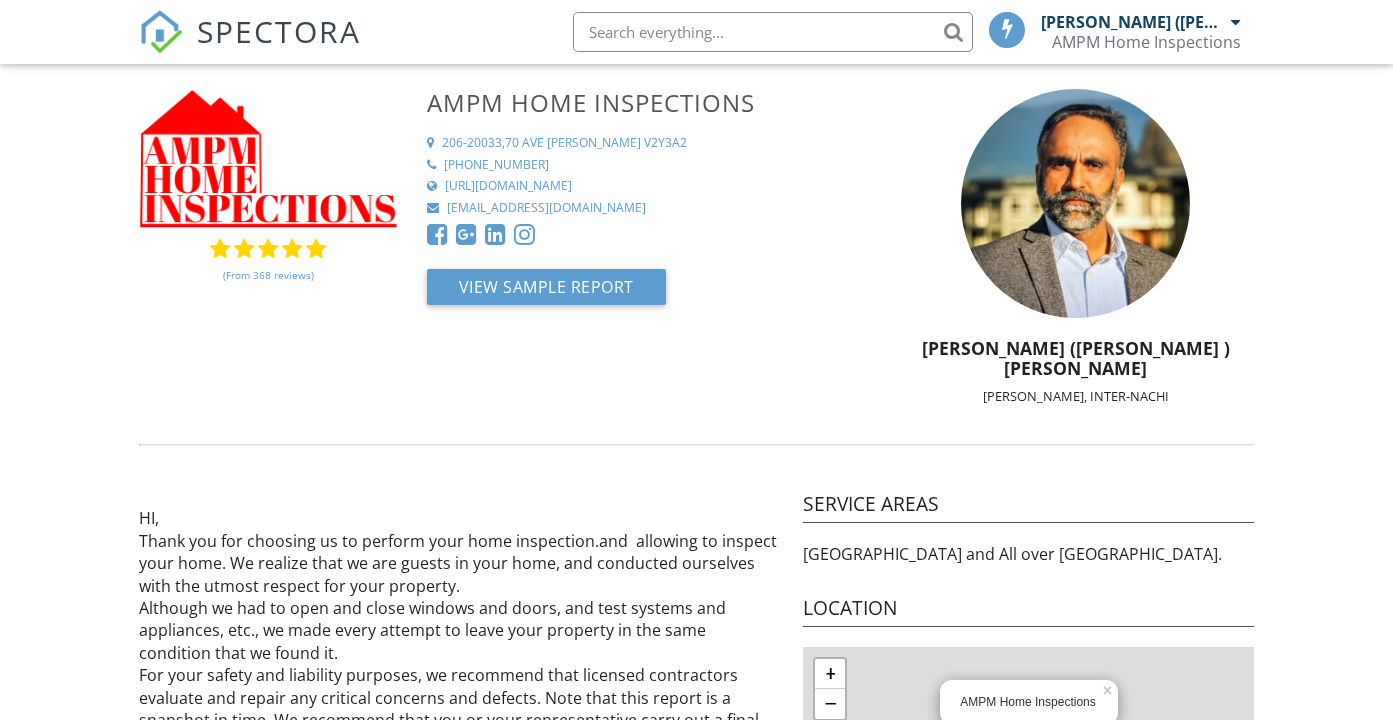 scroll, scrollTop: 0, scrollLeft: 0, axis: both 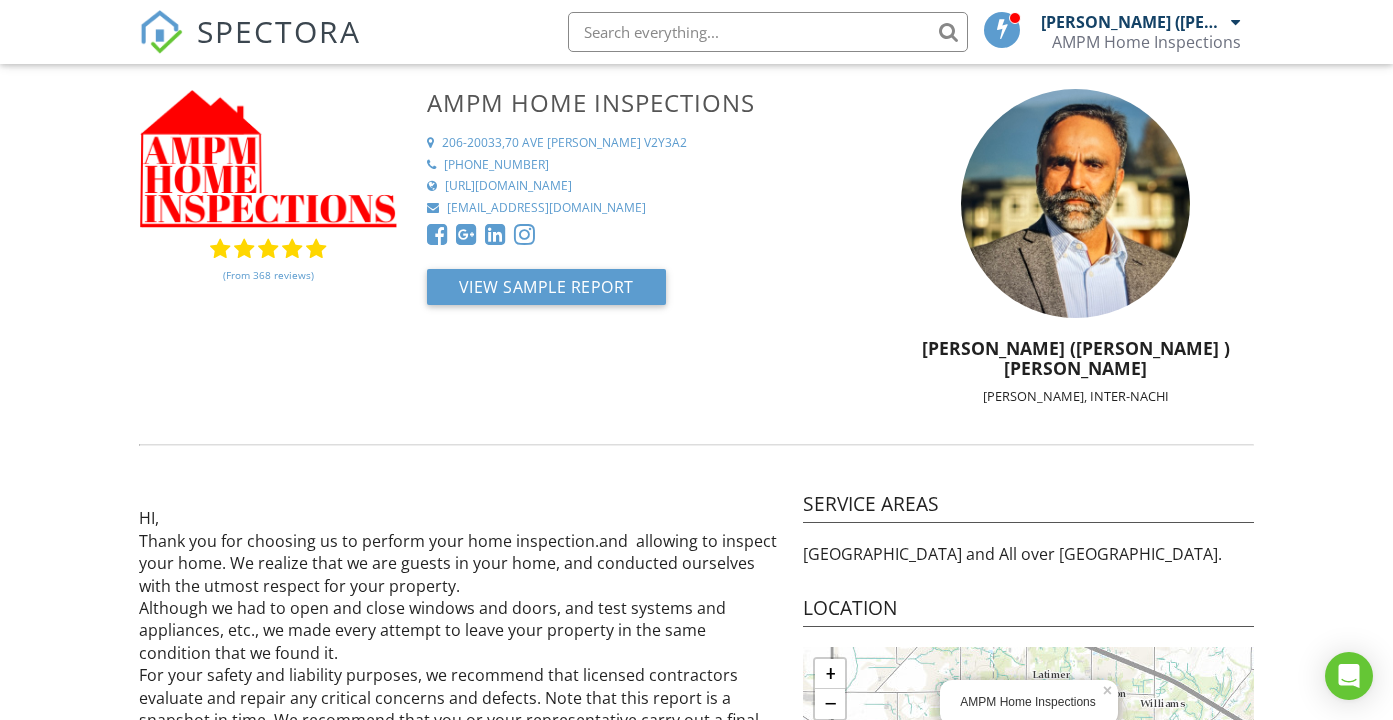 click on "SPECTORA
[PERSON_NAME] ([PERSON_NAME] ) [PERSON_NAME]
AMPM Home Inspections
Role:
Inspector
Change Role
Dashboard
New Inspection
Inspections
Calendar
Template Editor
Contacts
Automations
Team
Metrics
Payments
Data Exports
Billing
Reporting
Advanced
Settings
What's New
Sign Out" at bounding box center (696, 32) 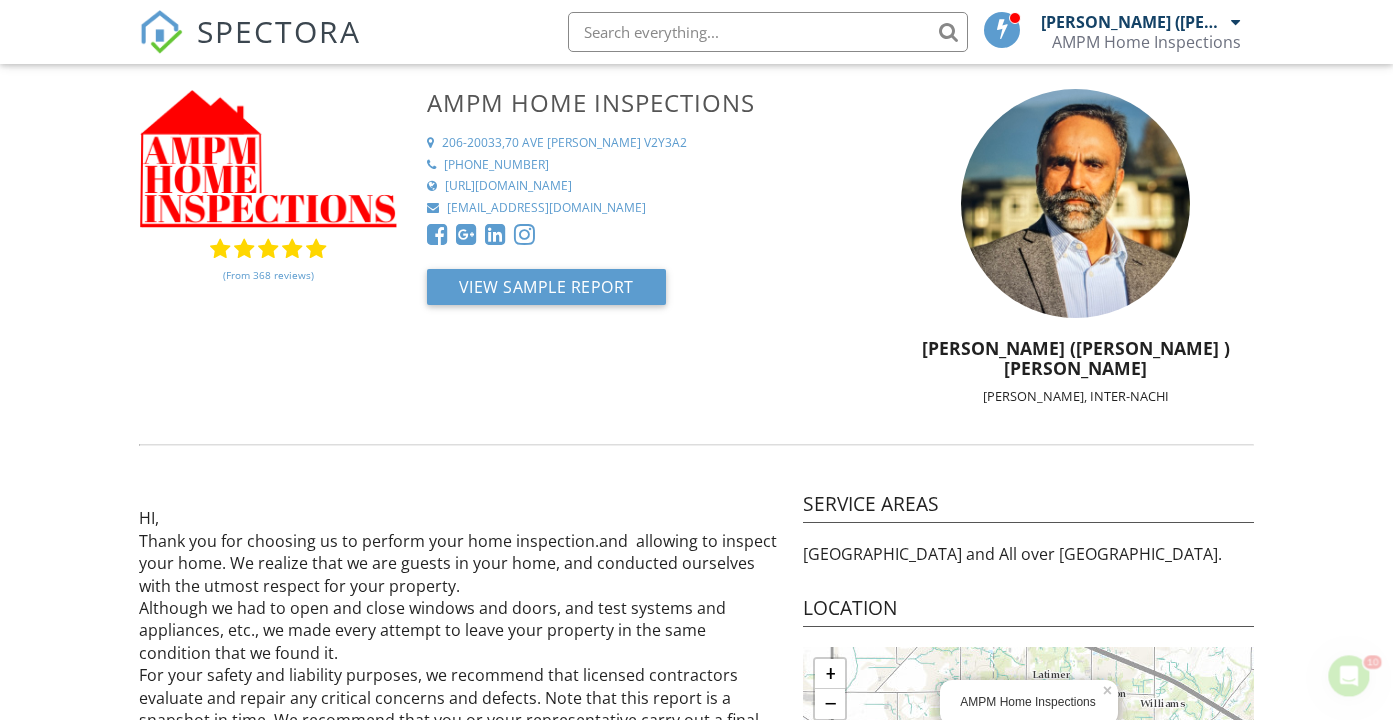 scroll, scrollTop: 0, scrollLeft: 0, axis: both 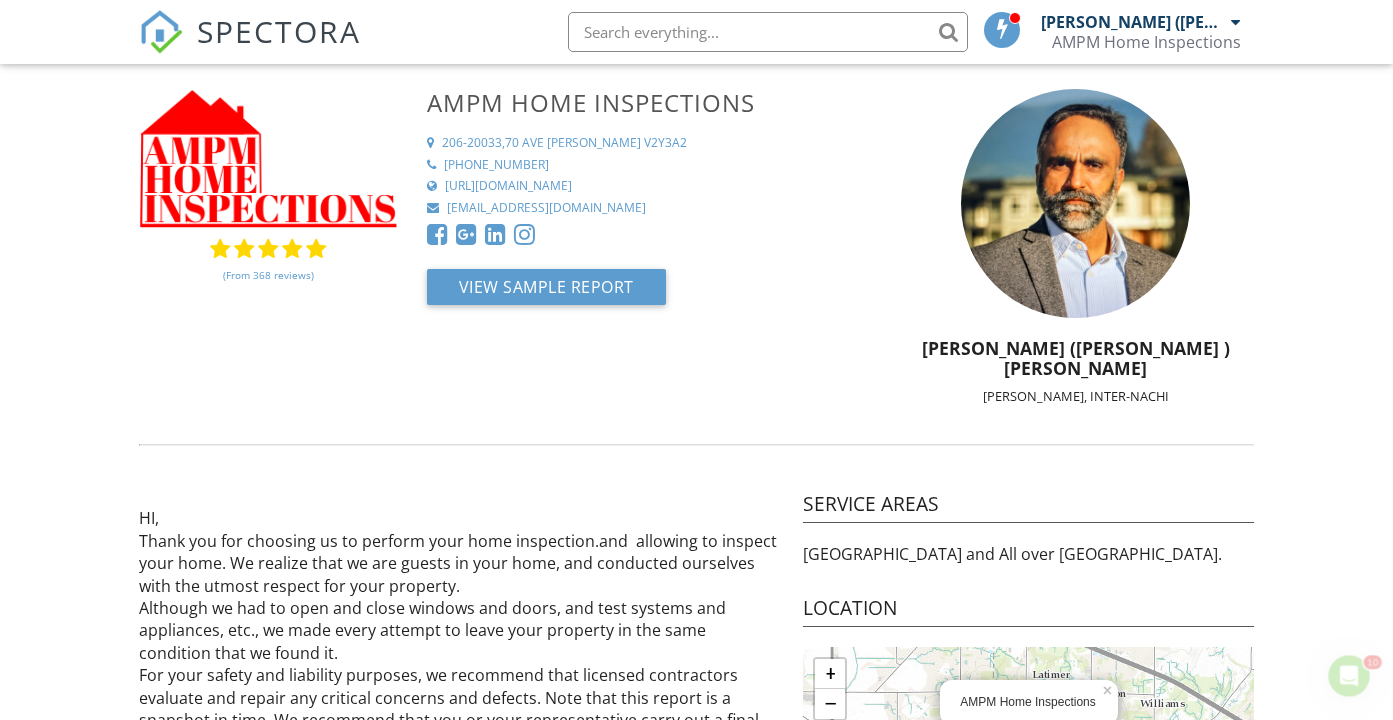 click on "SPECTORA
[PERSON_NAME] ([PERSON_NAME] ) [PERSON_NAME]
AMPM Home Inspections
Role:
Inspector
Change Role
Dashboard
New Inspection
Inspections
Calendar
Template Editor
Contacts
Automations
Team
Metrics
Payments
Data Exports
Billing
Reporting
Advanced
Settings
What's New
Sign Out" at bounding box center (696, 32) 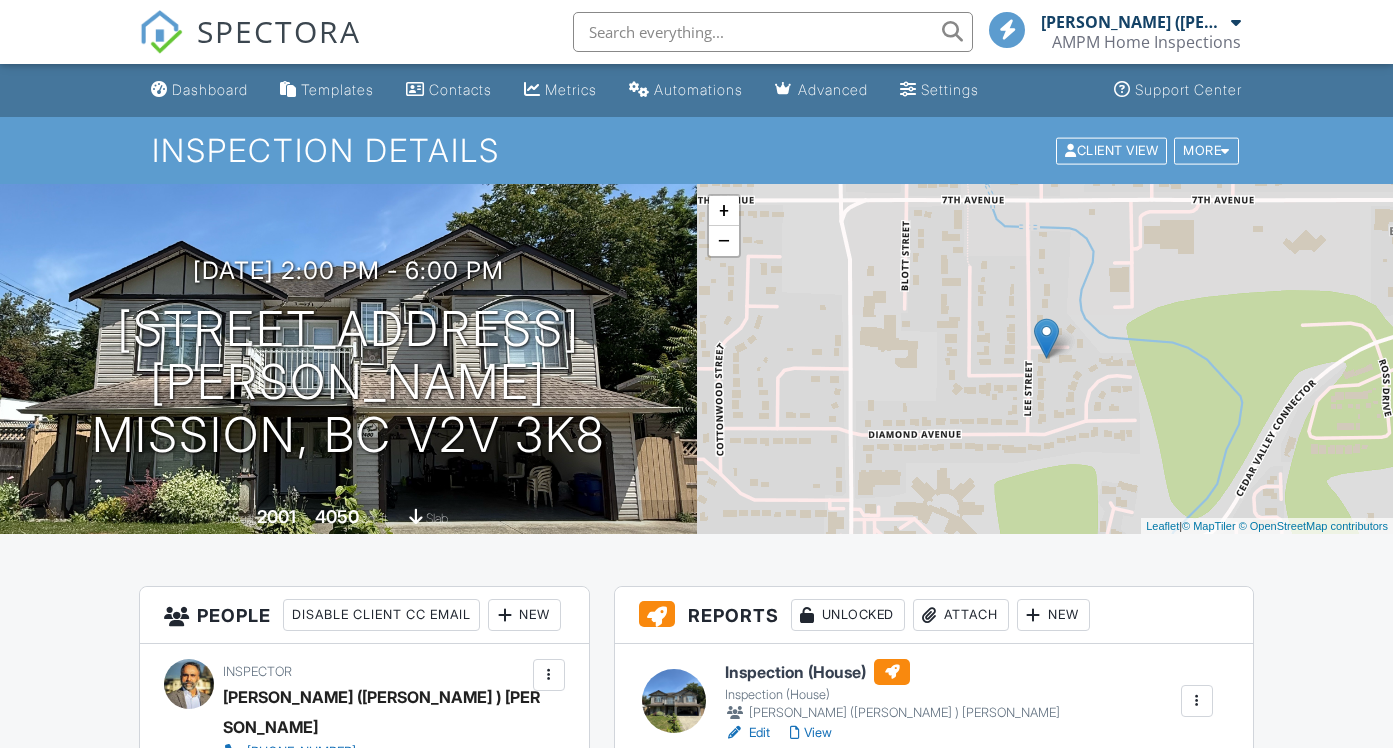 scroll, scrollTop: 224, scrollLeft: 0, axis: vertical 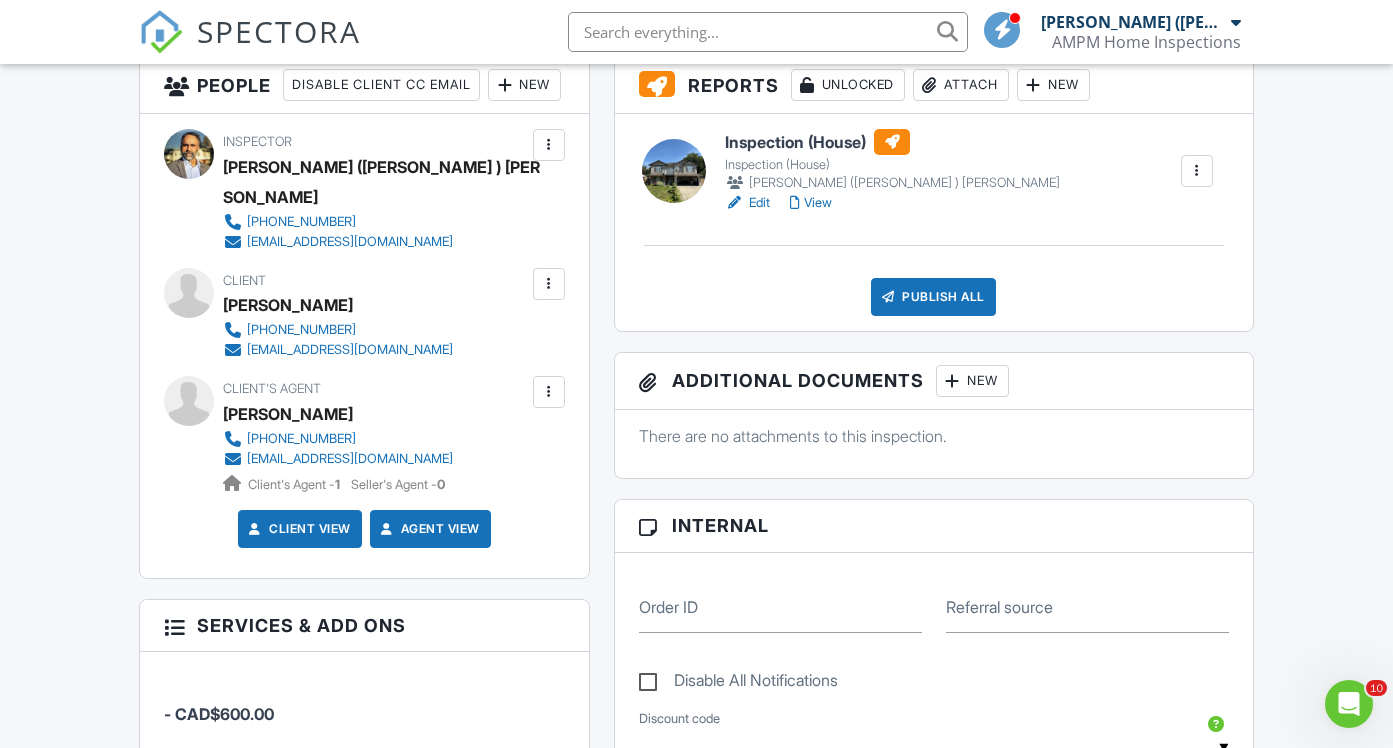 click at bounding box center (549, 392) 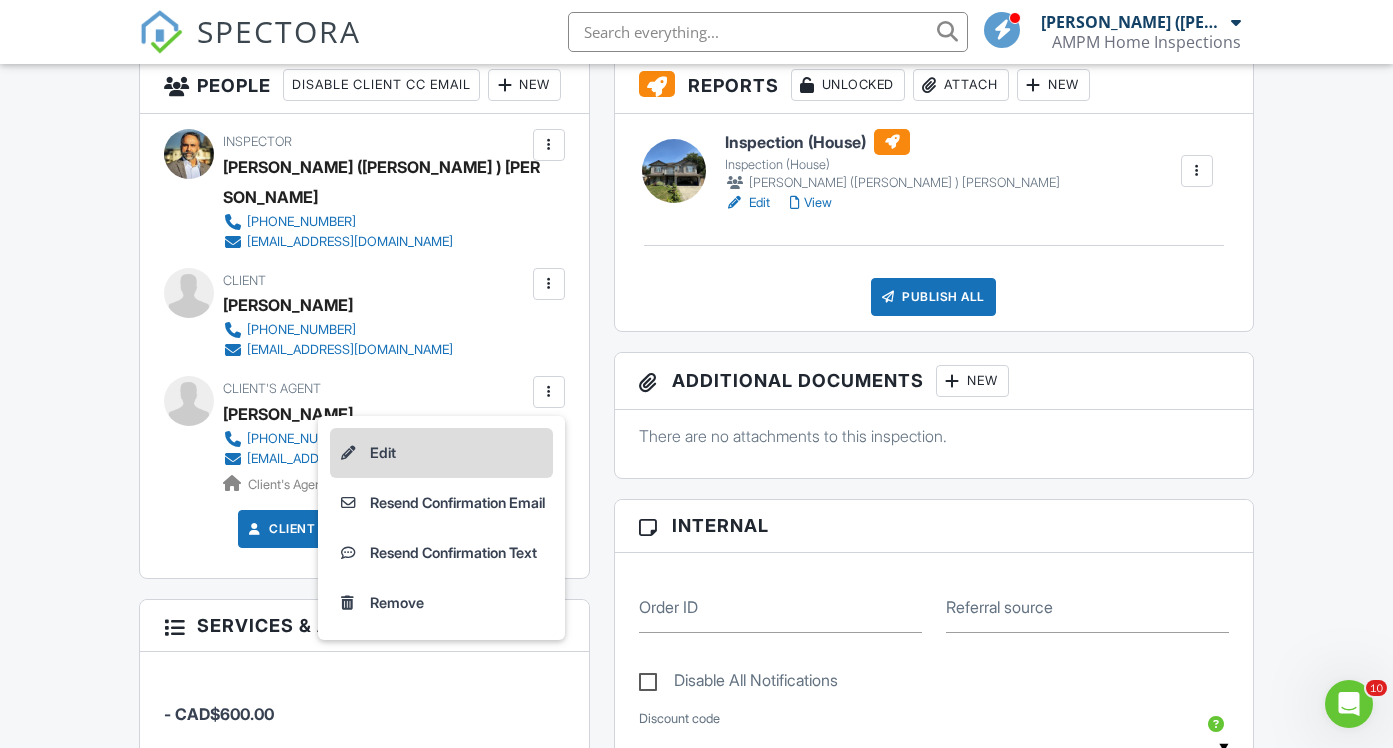 click on "Edit" at bounding box center [441, 453] 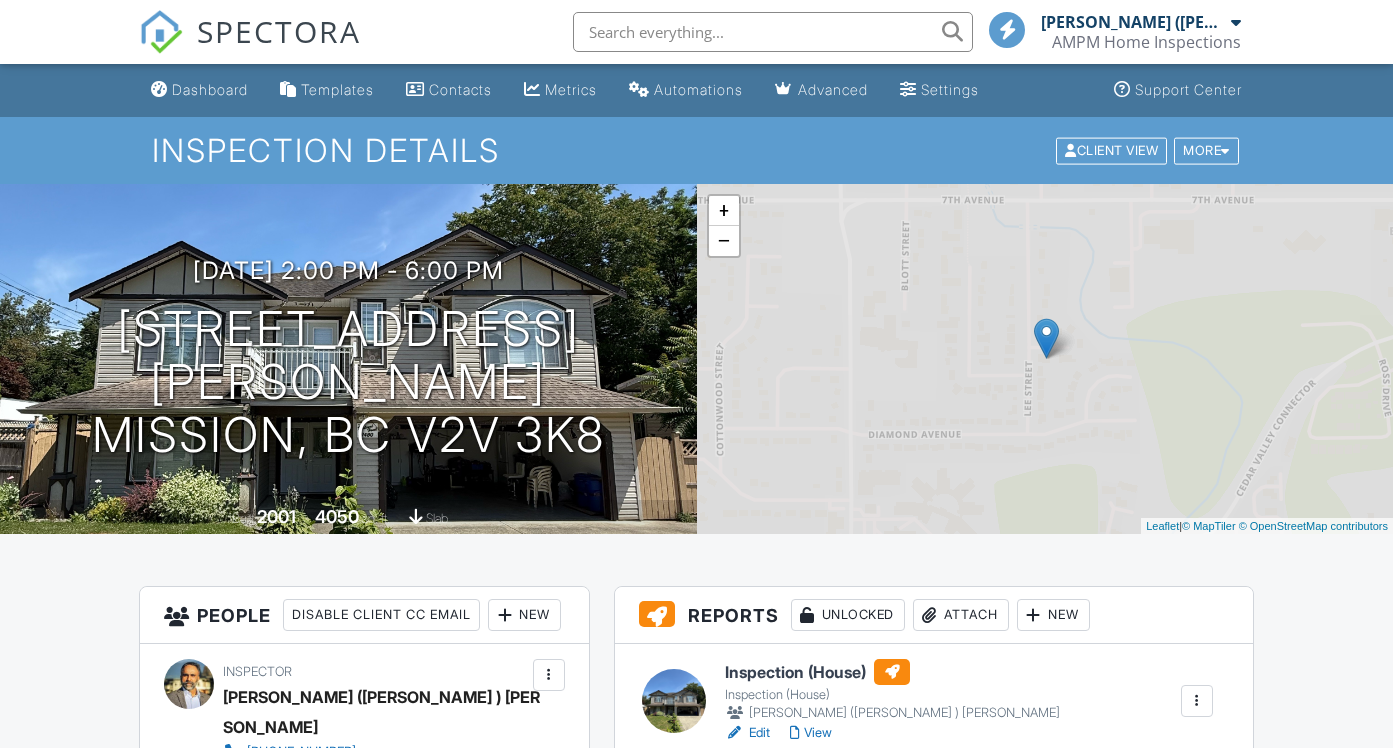 scroll, scrollTop: 0, scrollLeft: 0, axis: both 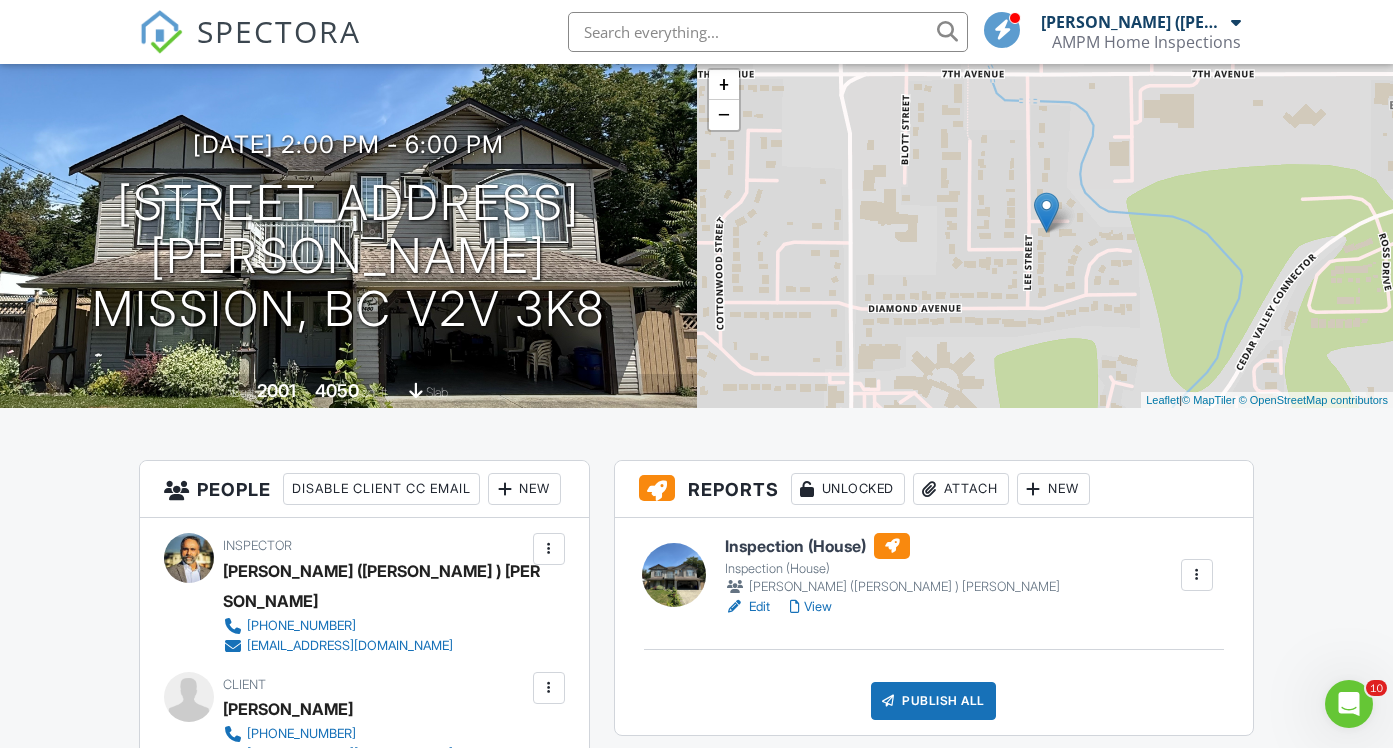 click on "View" at bounding box center (811, 607) 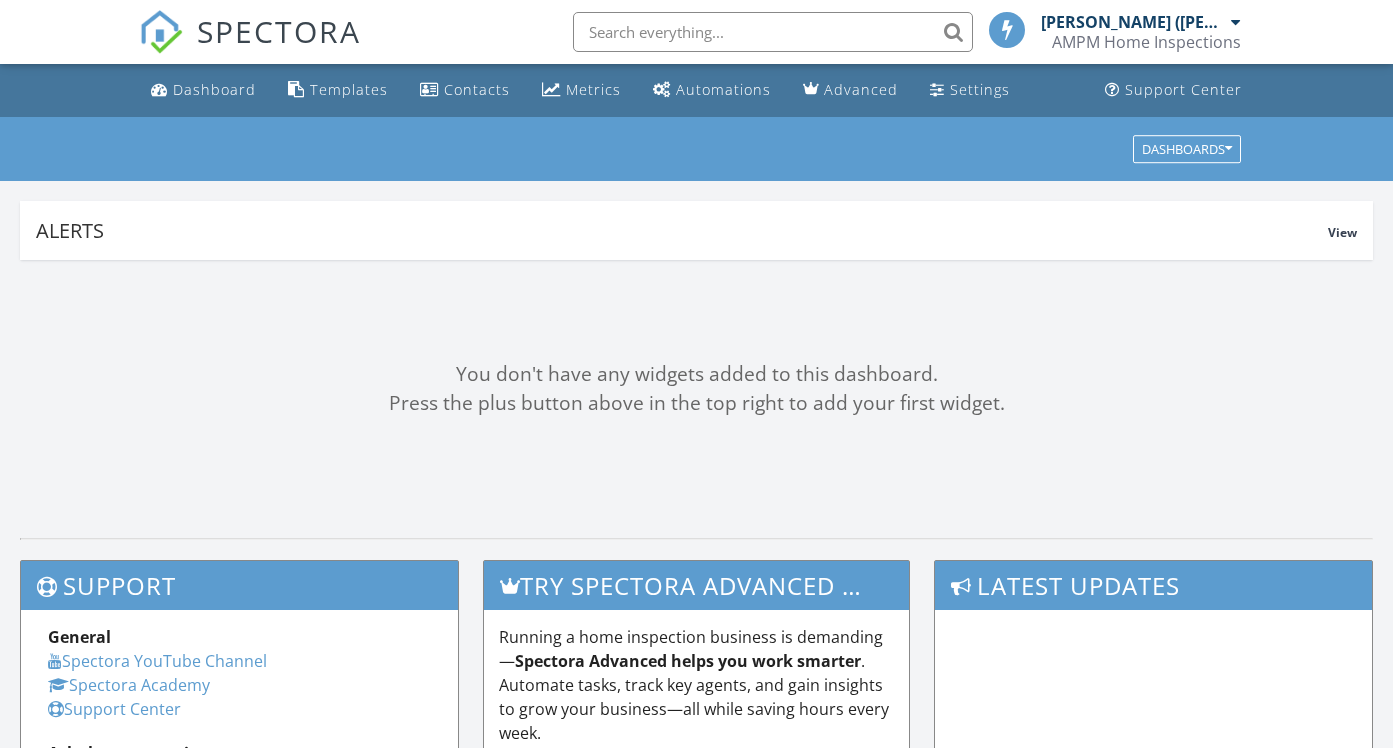 scroll, scrollTop: 0, scrollLeft: 0, axis: both 